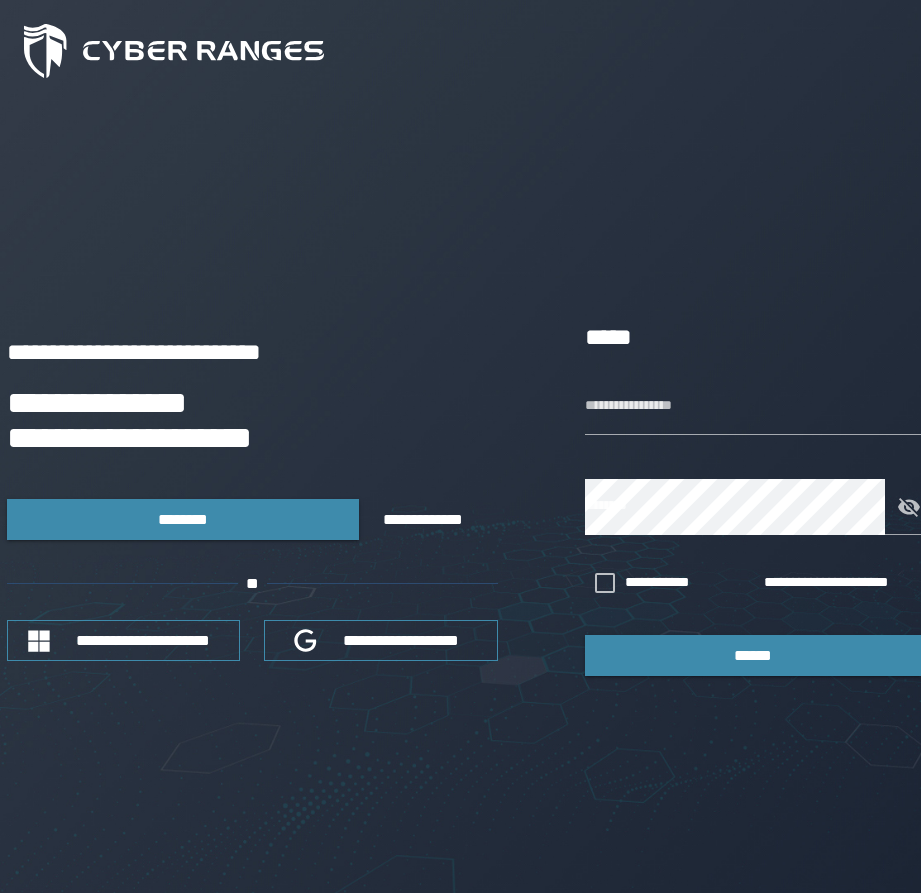 scroll, scrollTop: 0, scrollLeft: 0, axis: both 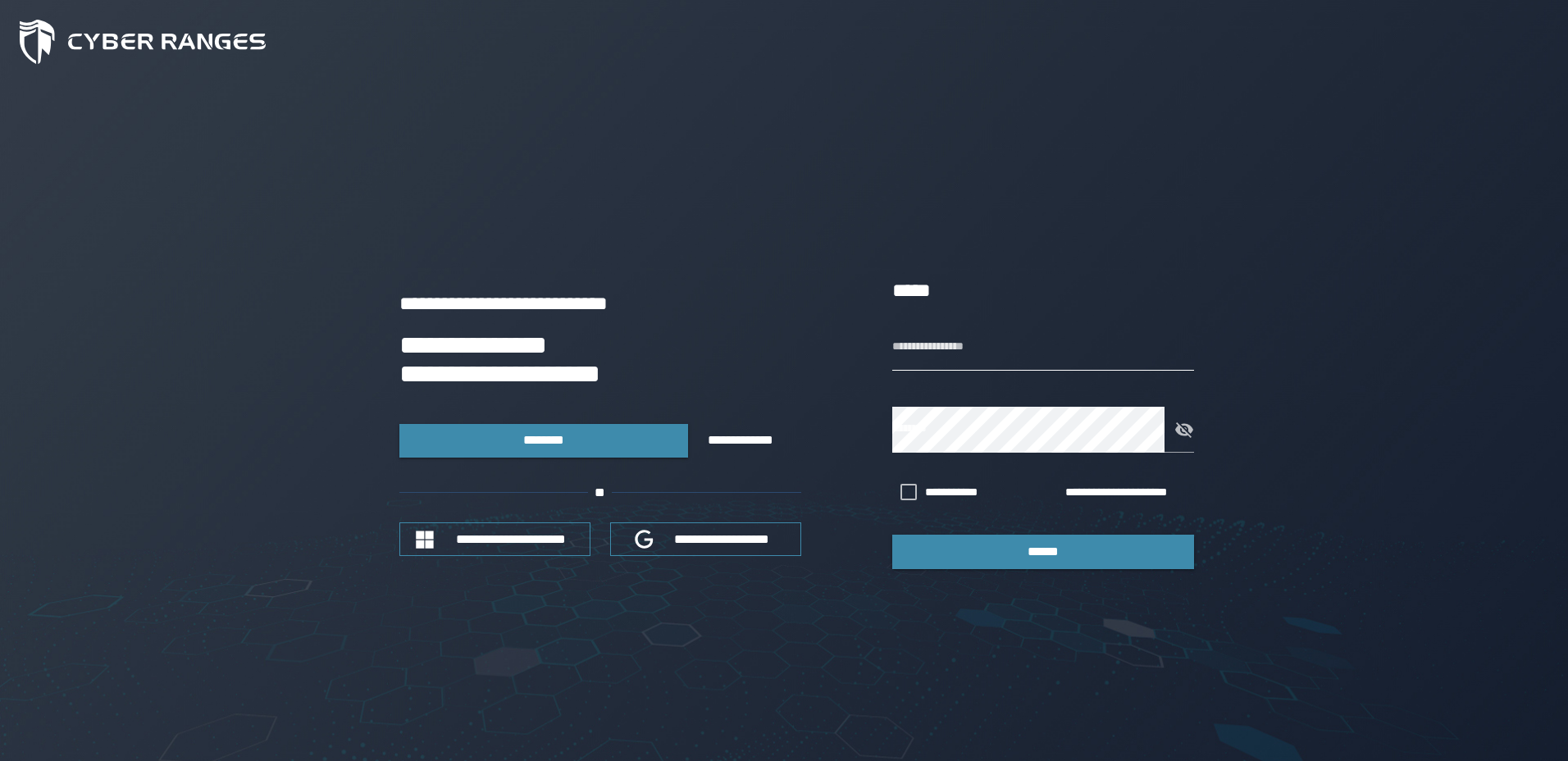click on "**********" at bounding box center (1043, 348) 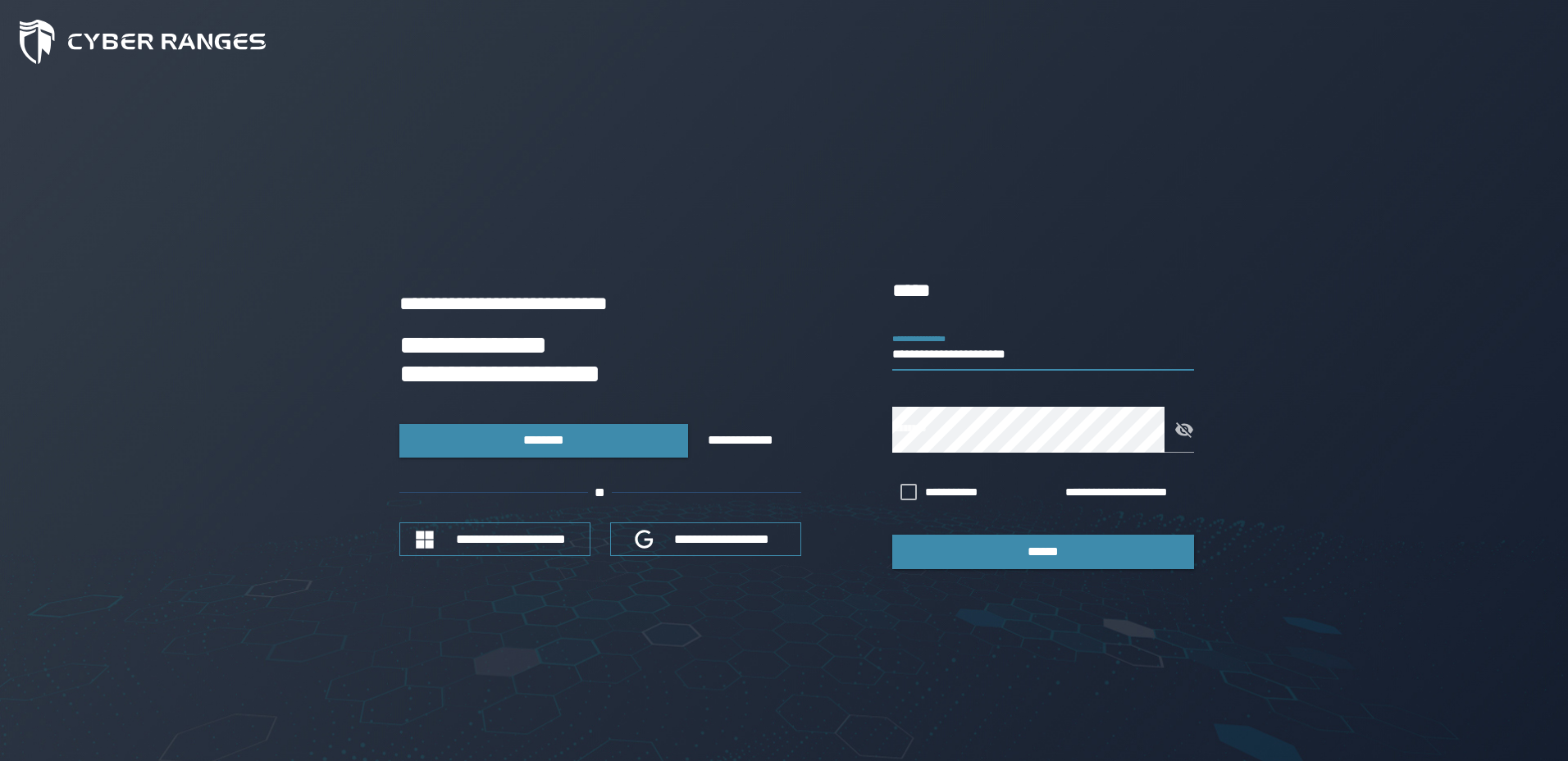 type on "**********" 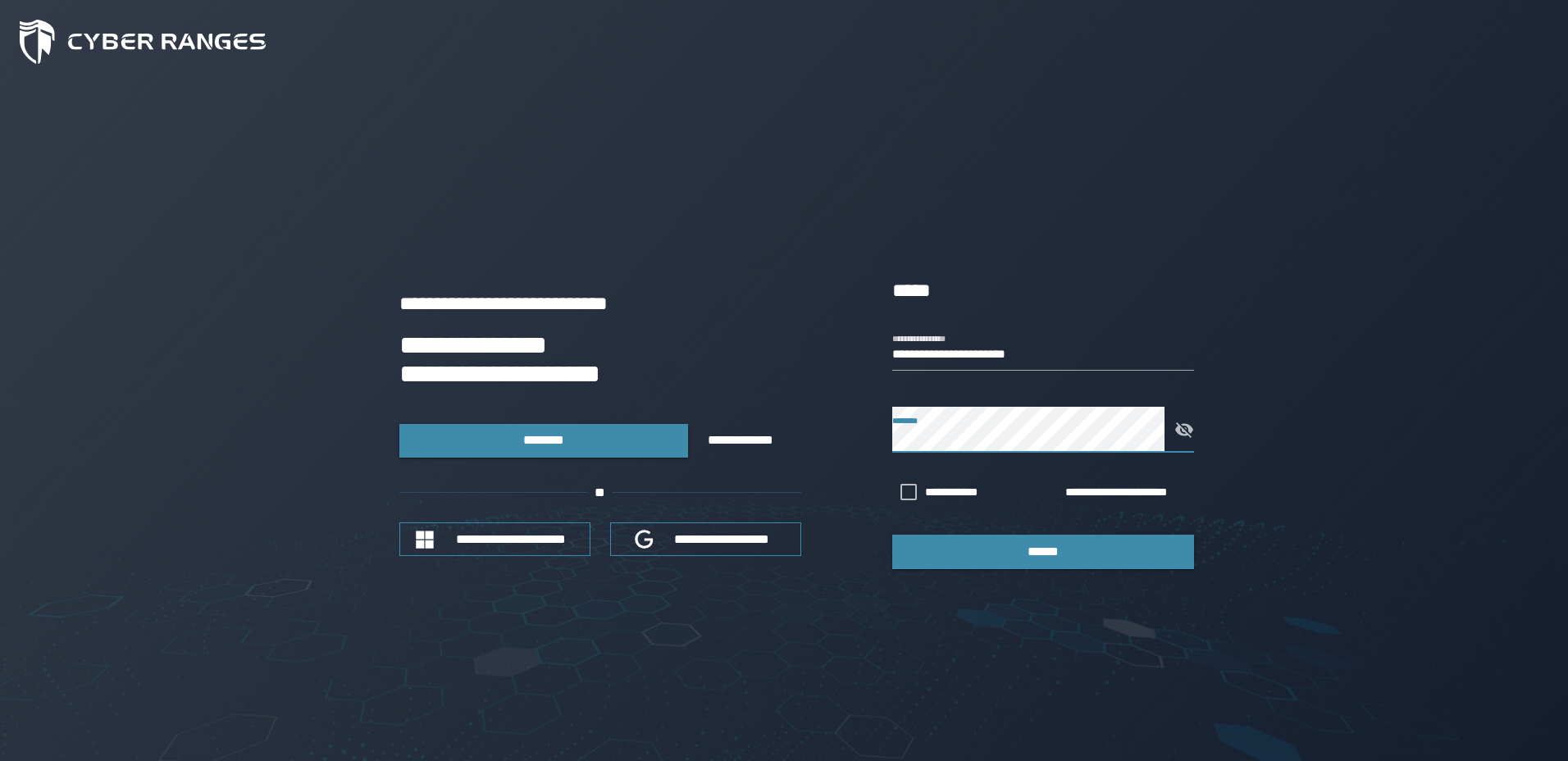 click 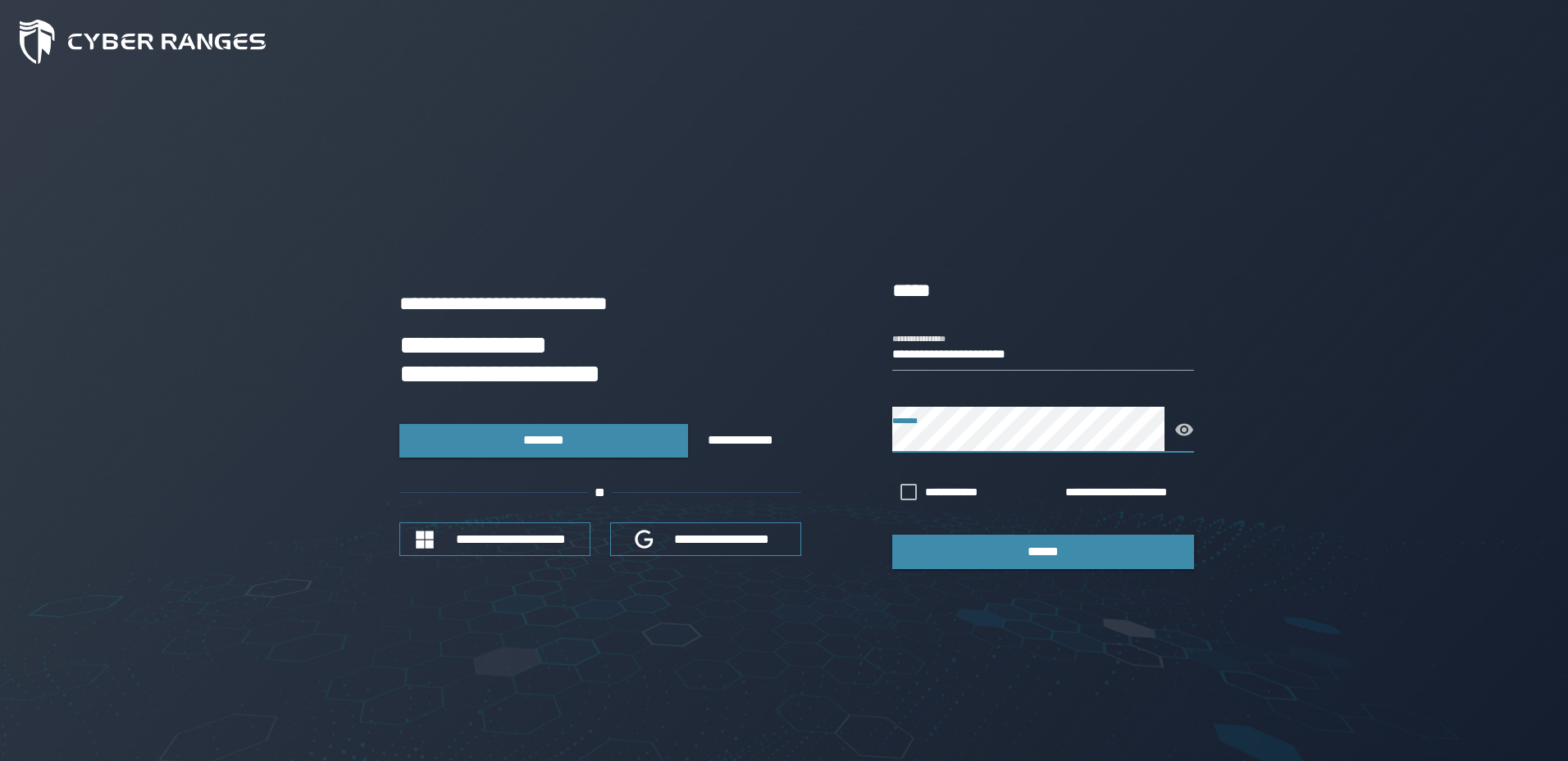click 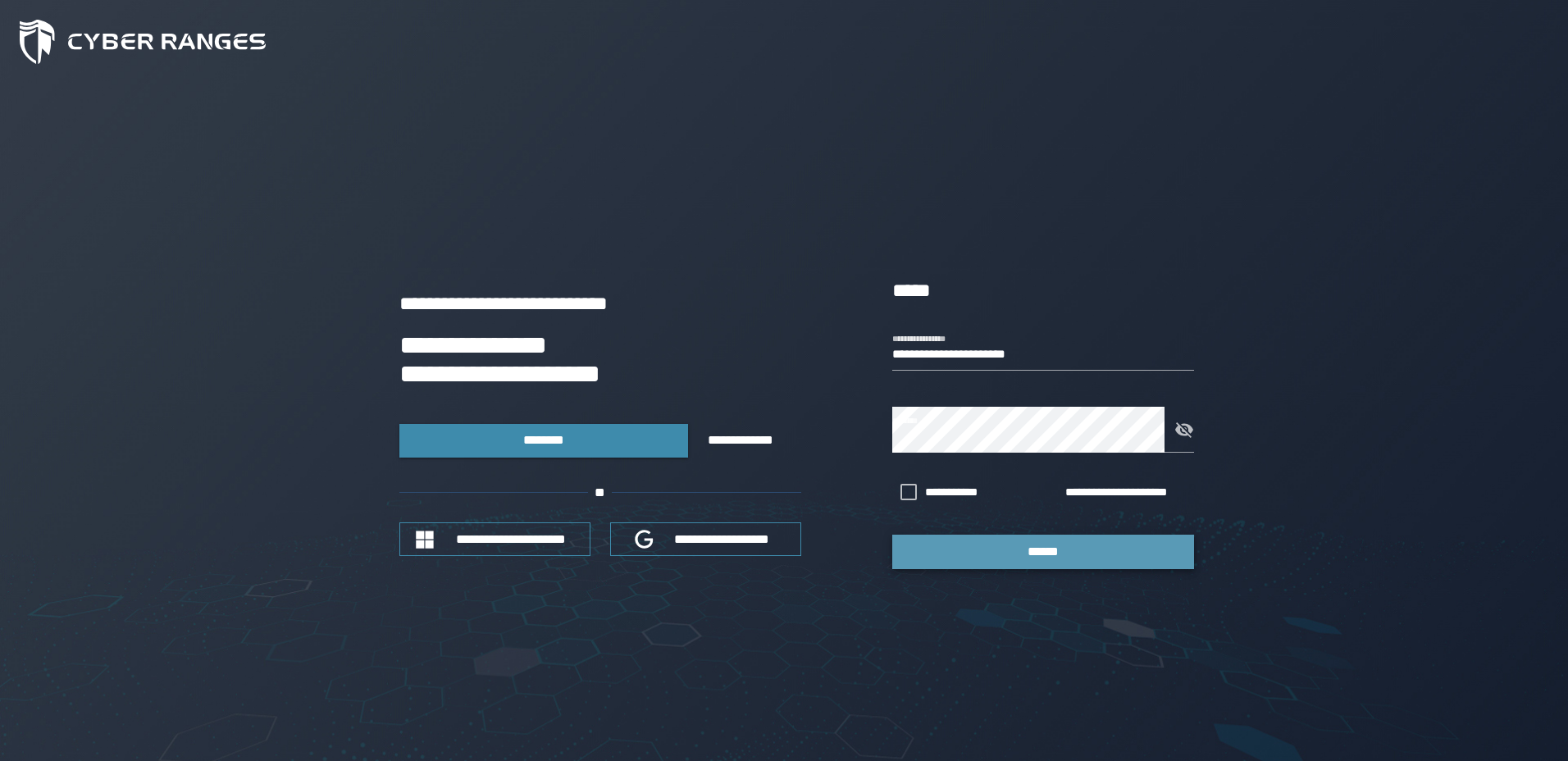 click on "******" at bounding box center [1043, 551] 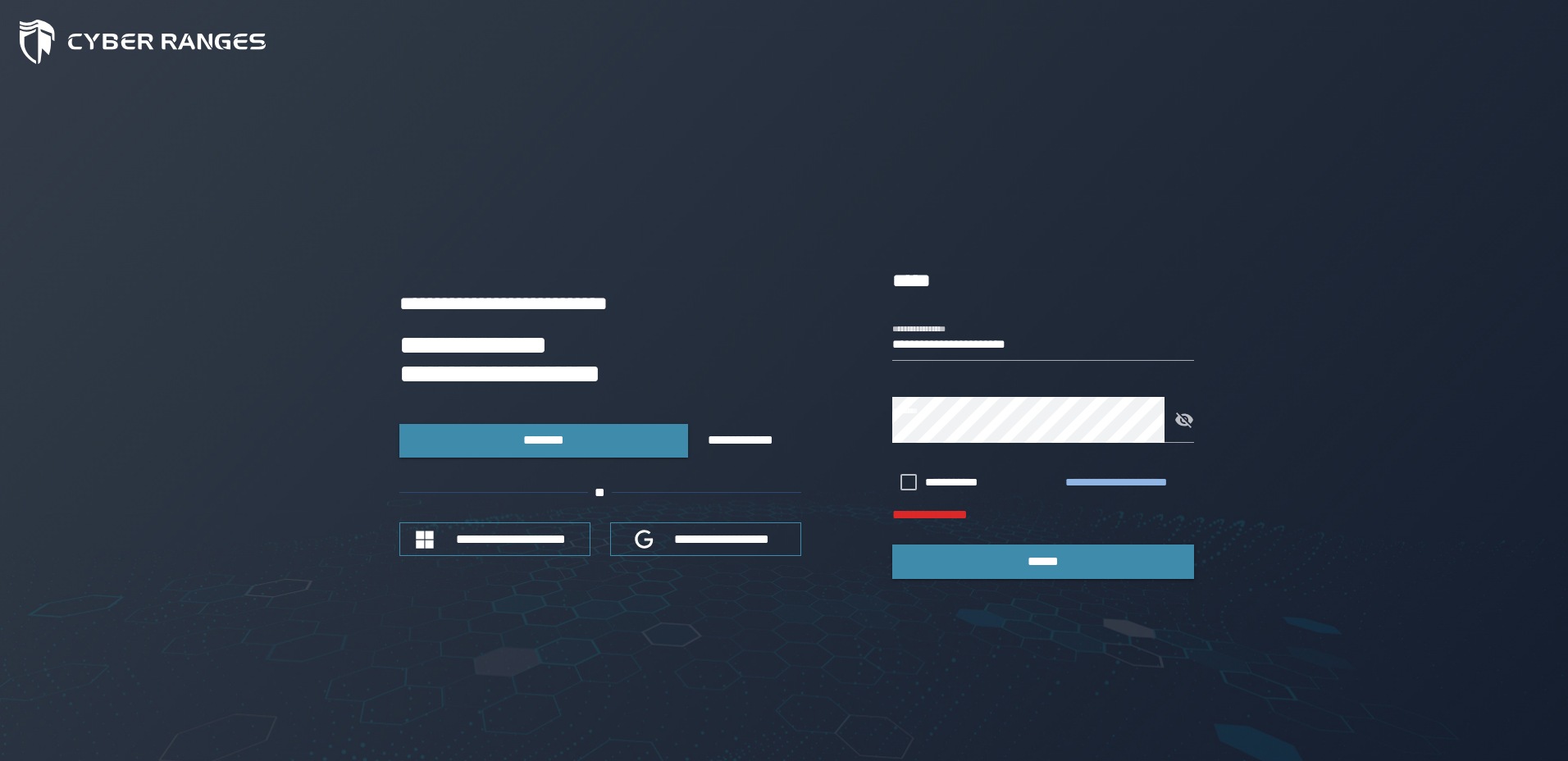 click on "**********" at bounding box center (1126, 483) 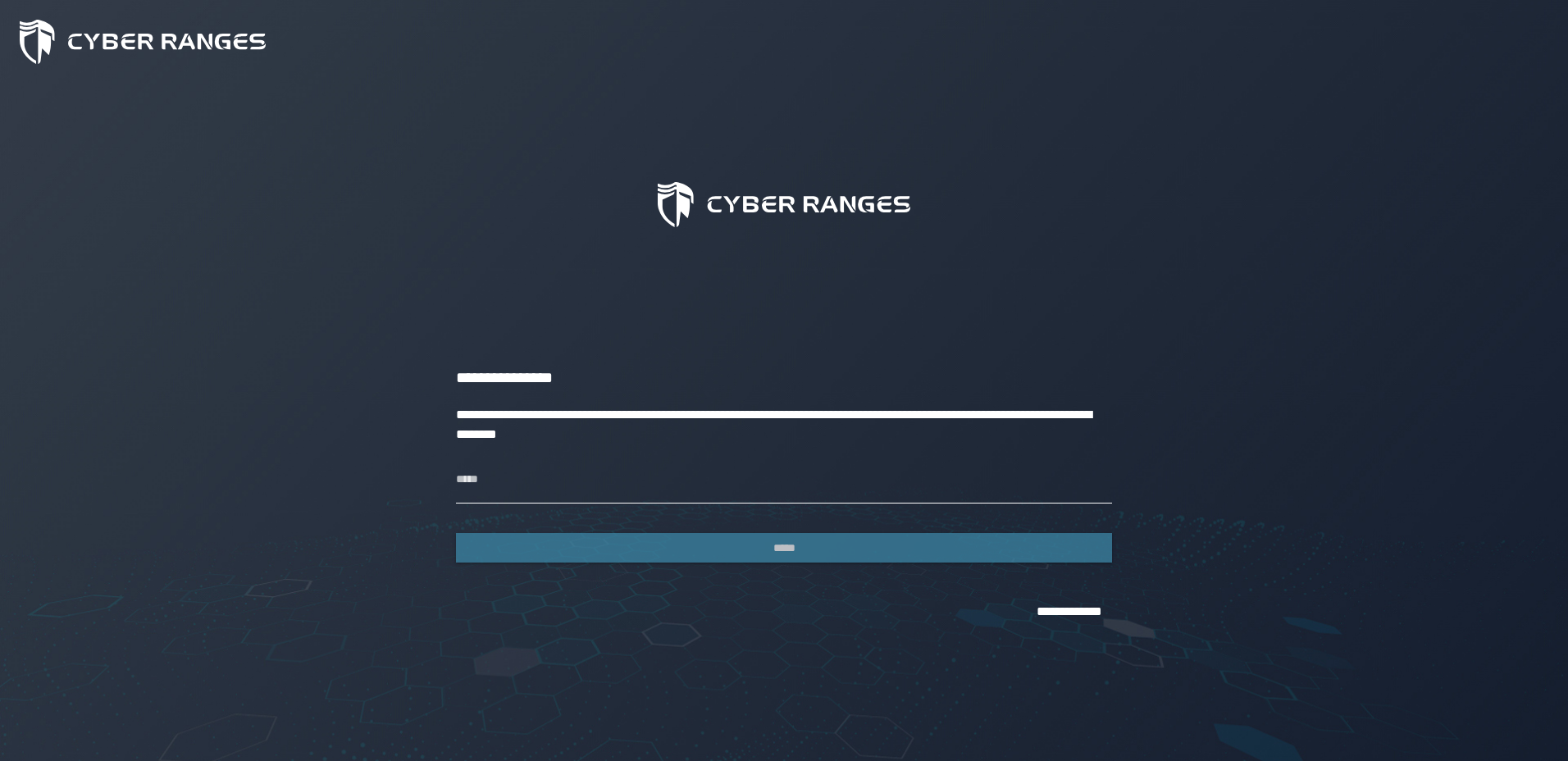 click on "*****" at bounding box center [784, 481] 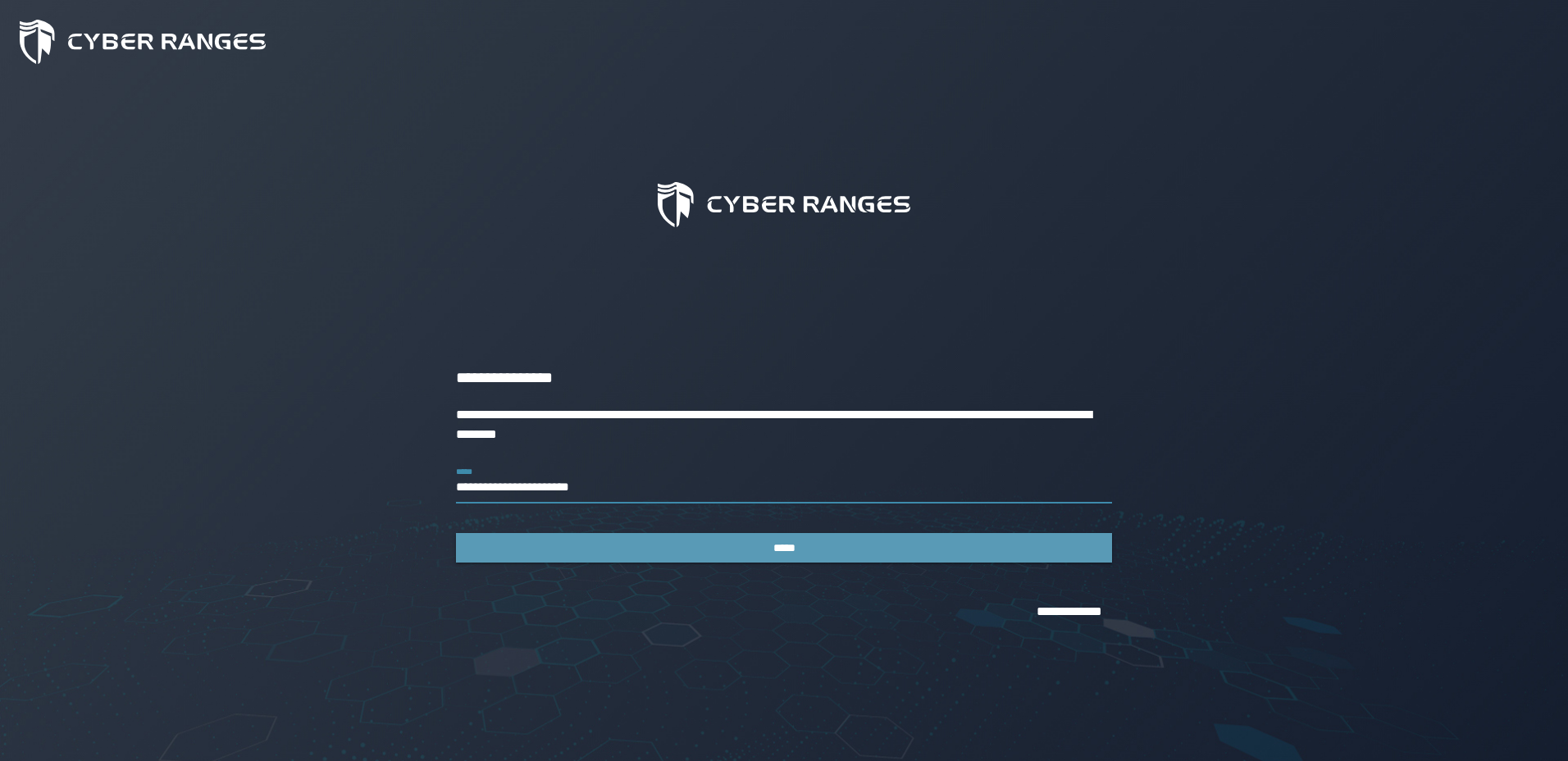 type on "**********" 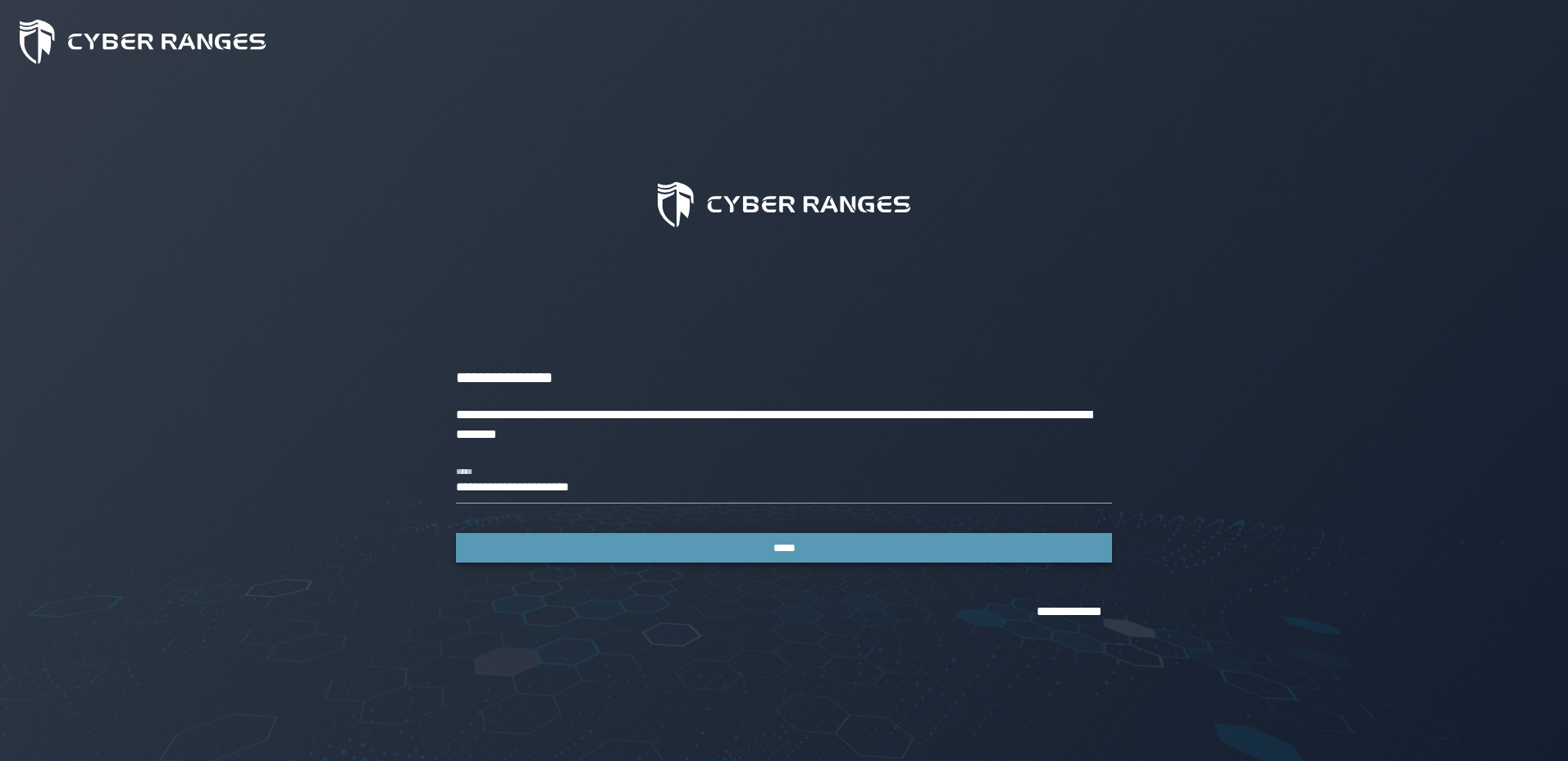 click on "*****" 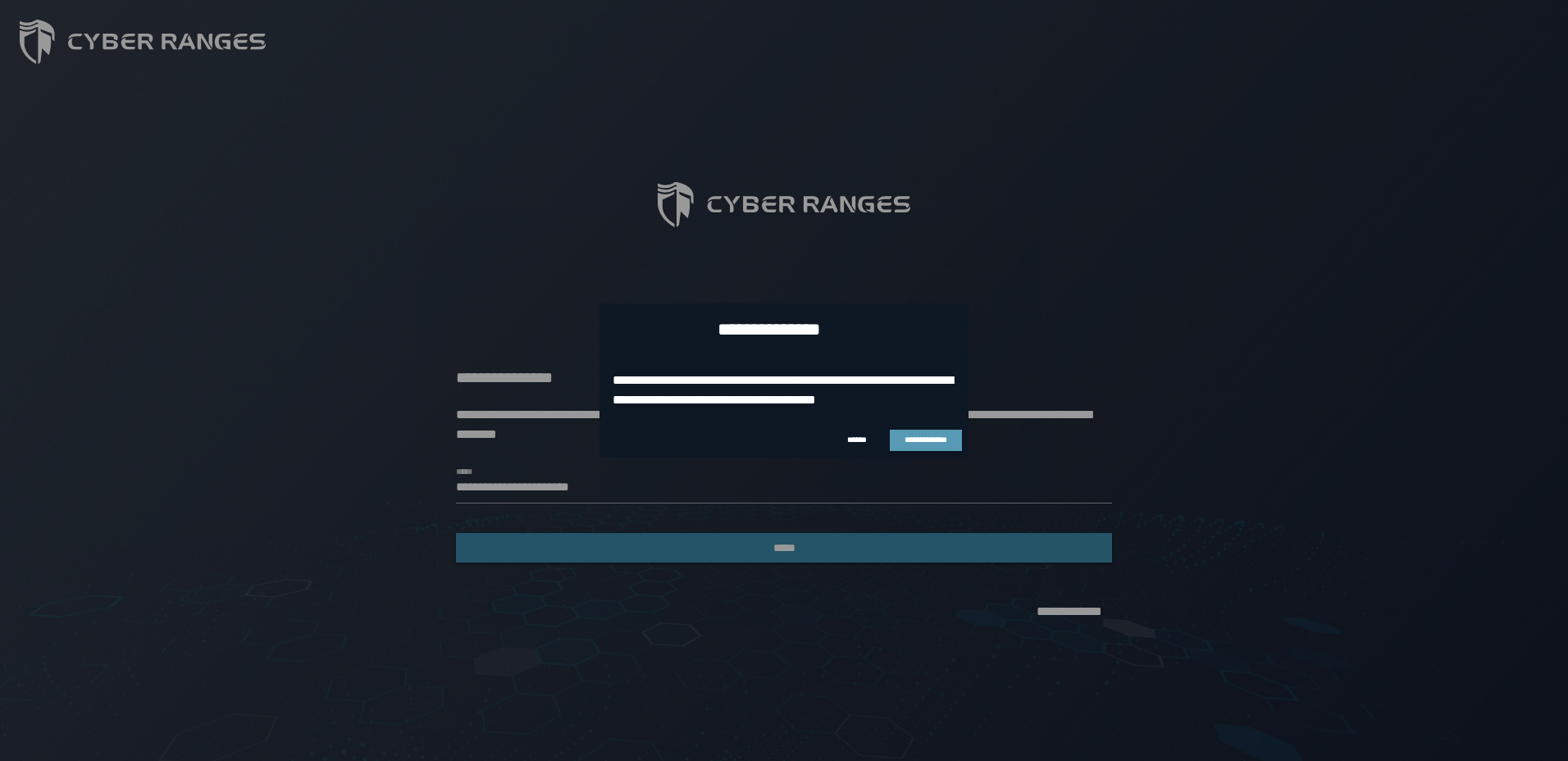 click on "**********" at bounding box center [926, 440] 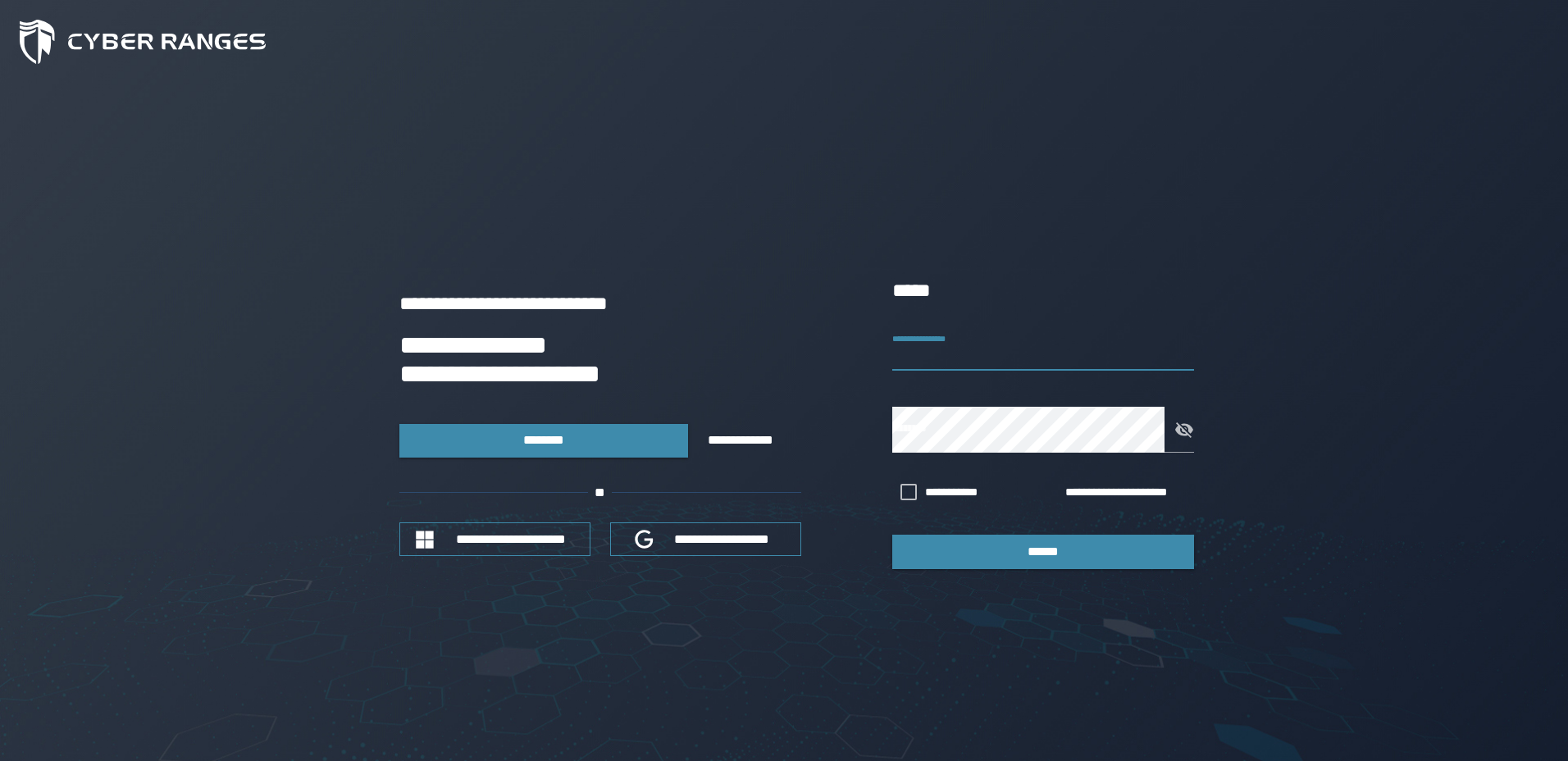 click on "**********" at bounding box center [1043, 348] 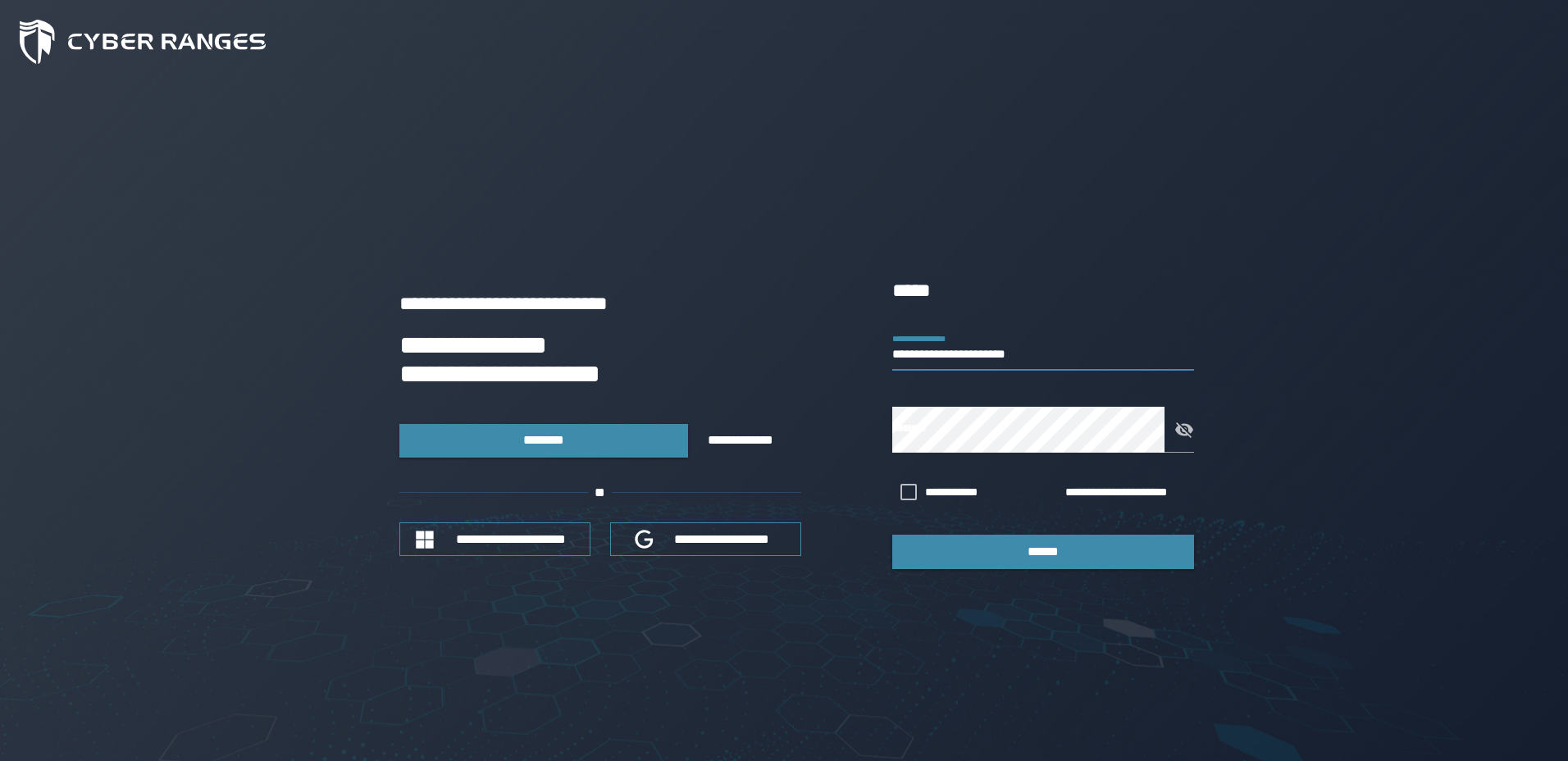 type on "**********" 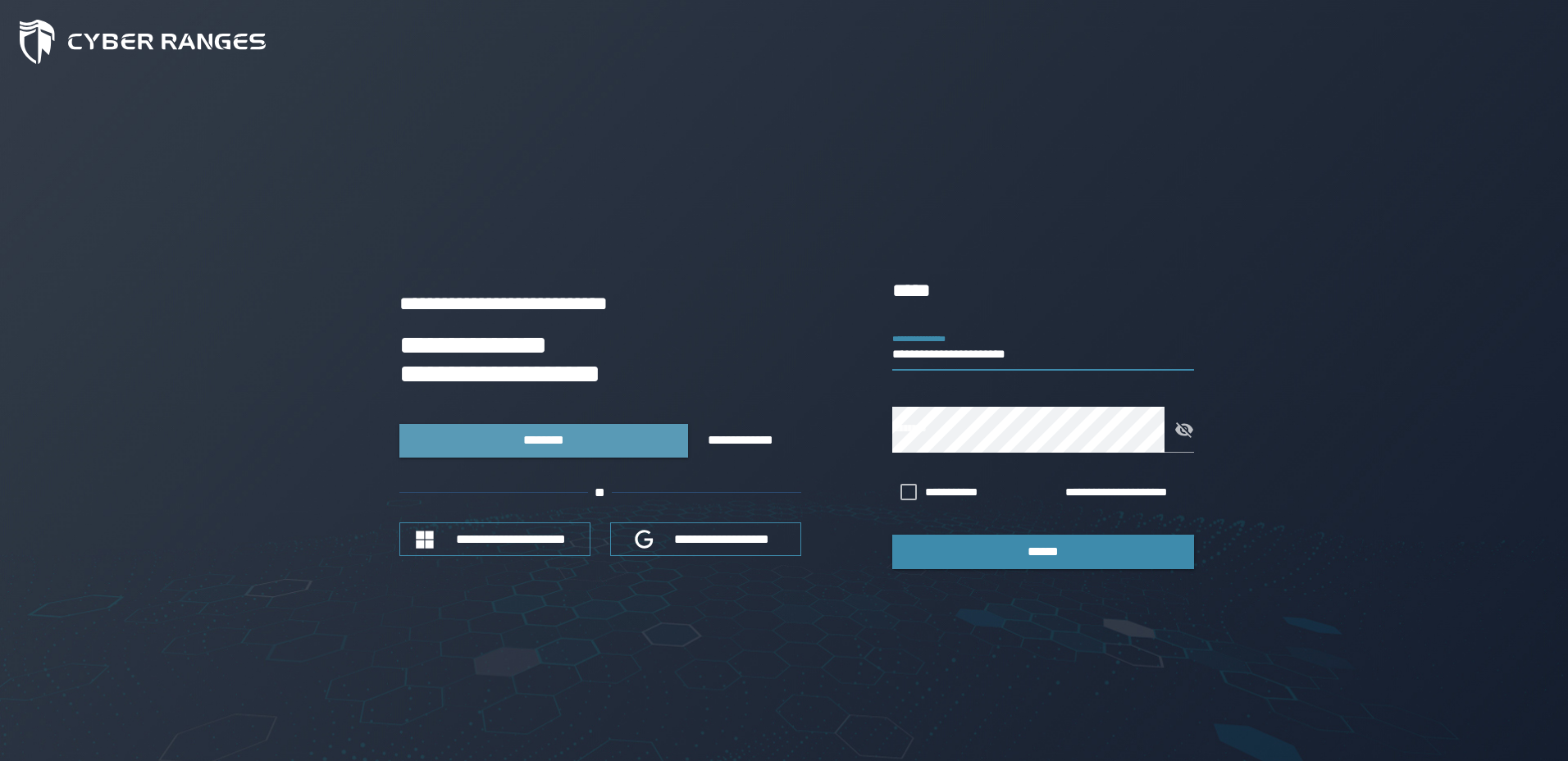 click on "********" at bounding box center [543, 440] 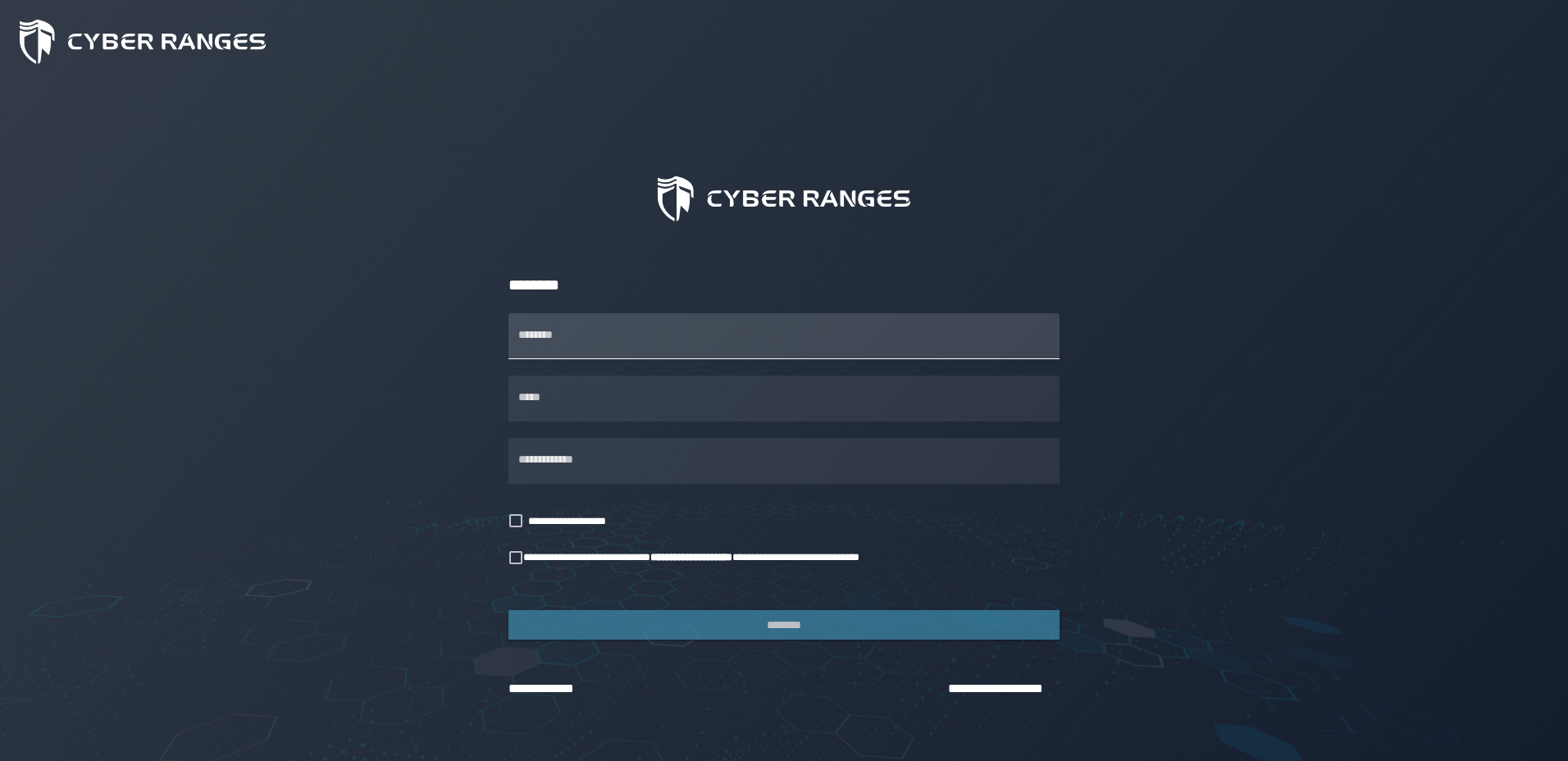 click on "********" at bounding box center (784, 336) 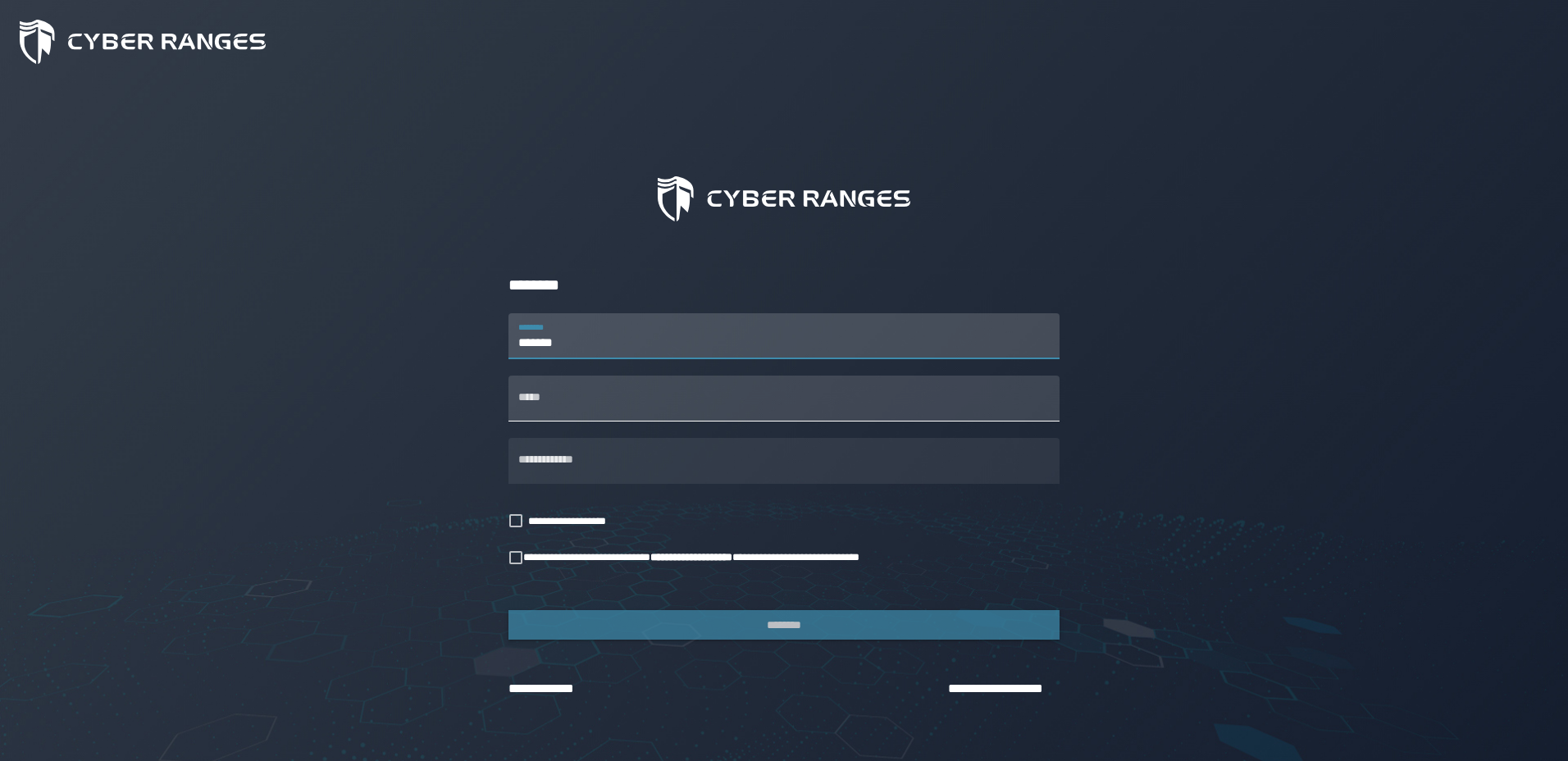 type on "*******" 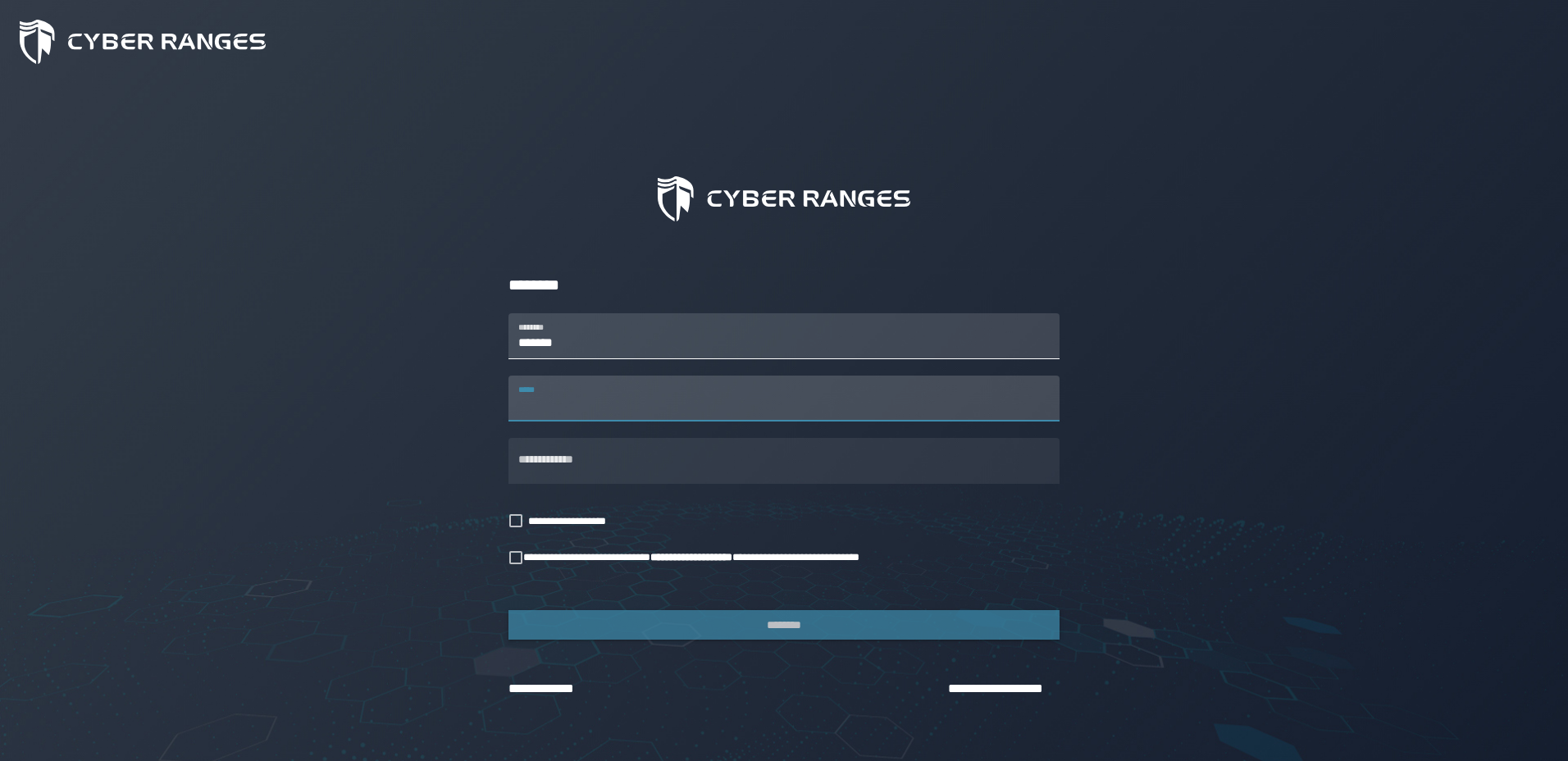 click on "*******" at bounding box center (784, 336) 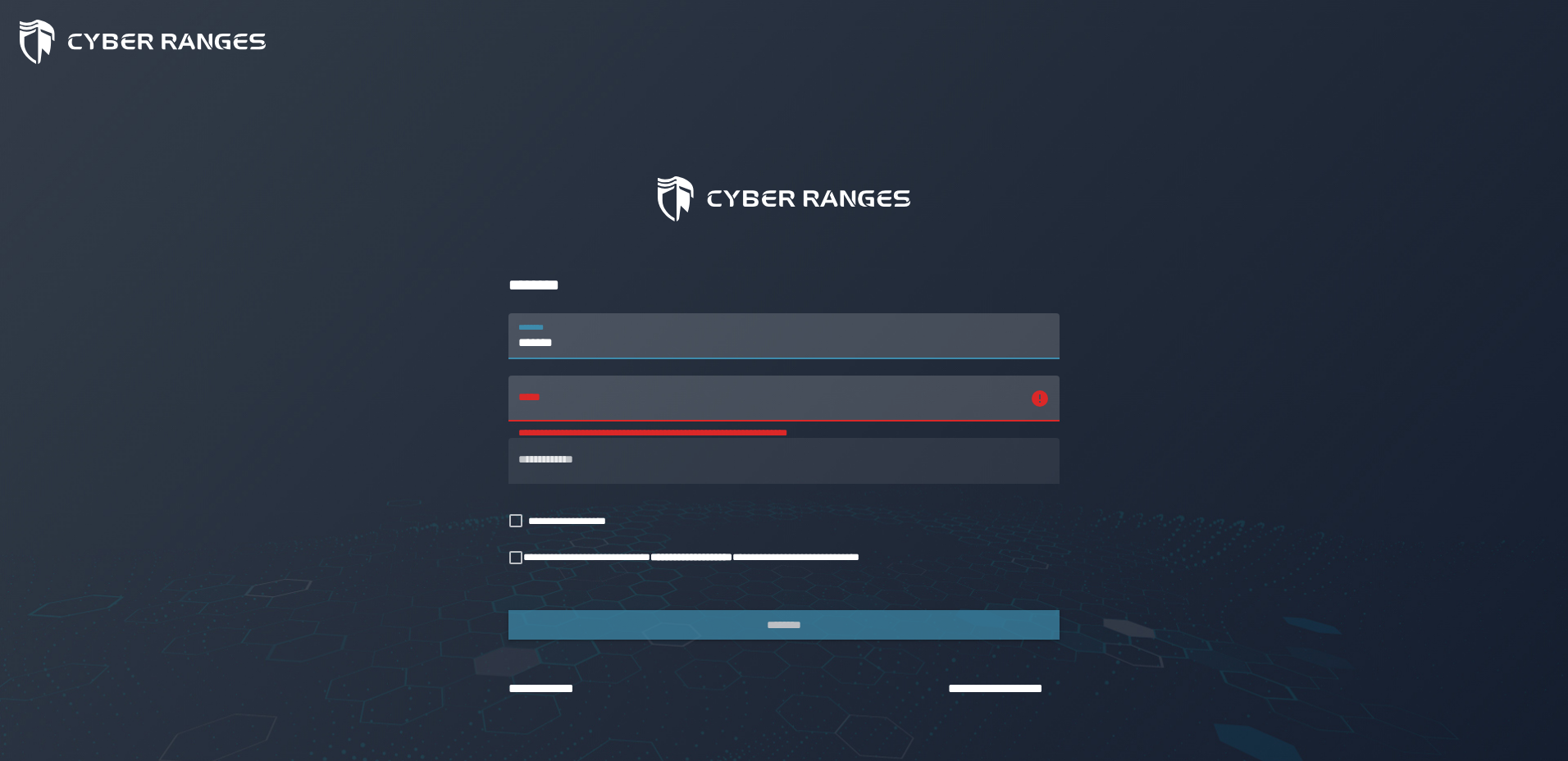 click on "**********" at bounding box center (769, 399) 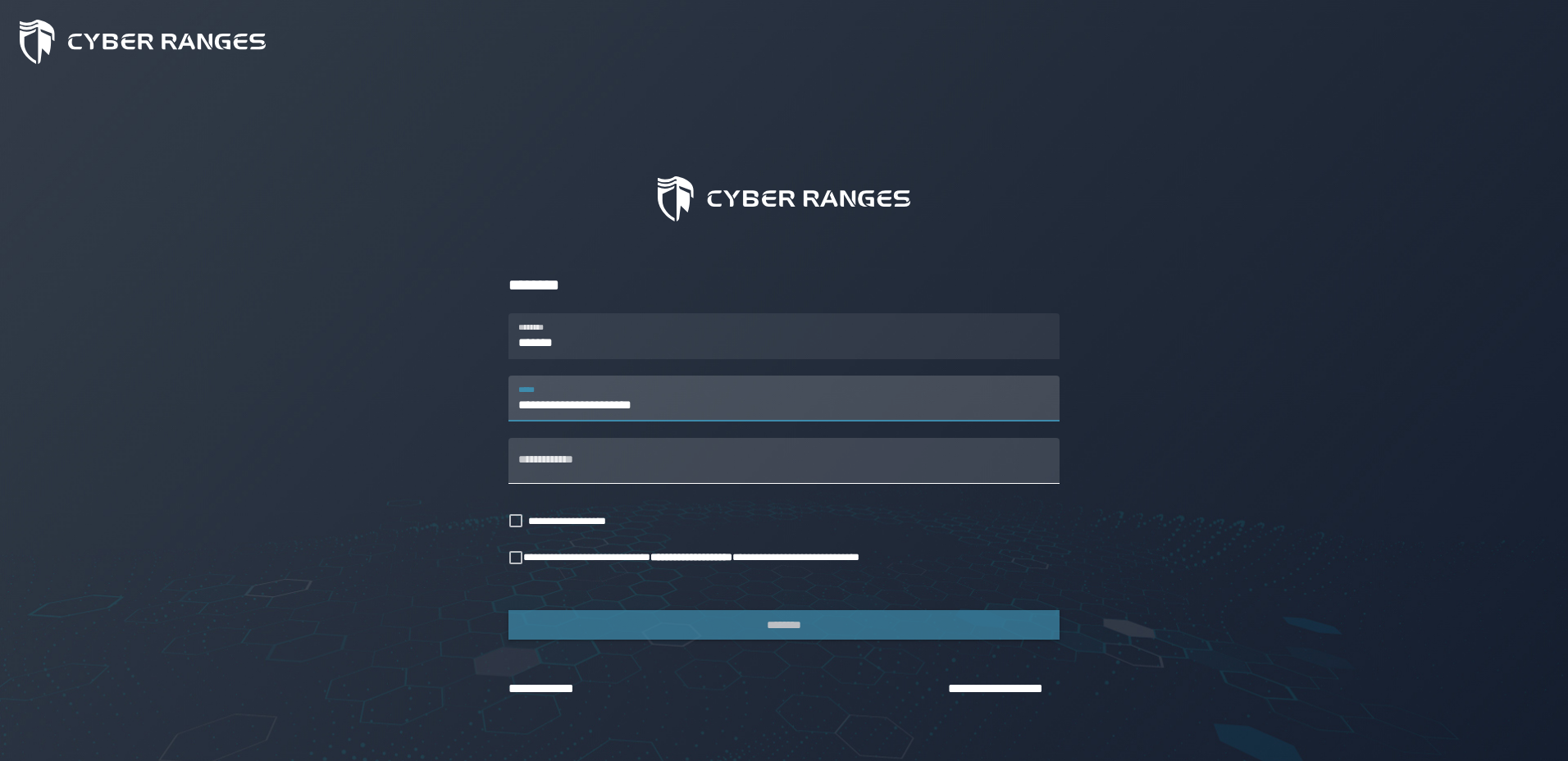 type on "**********" 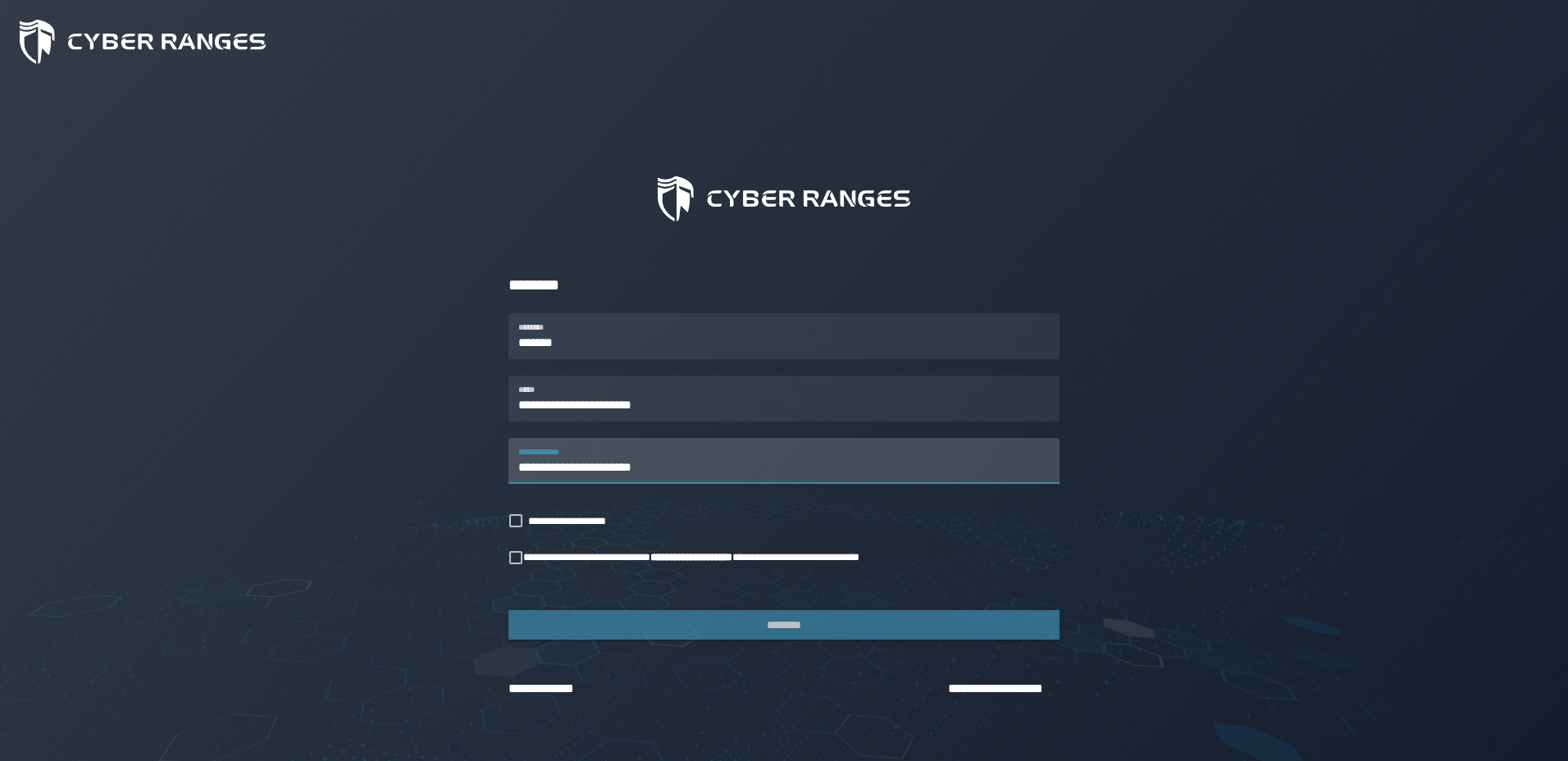 type on "**********" 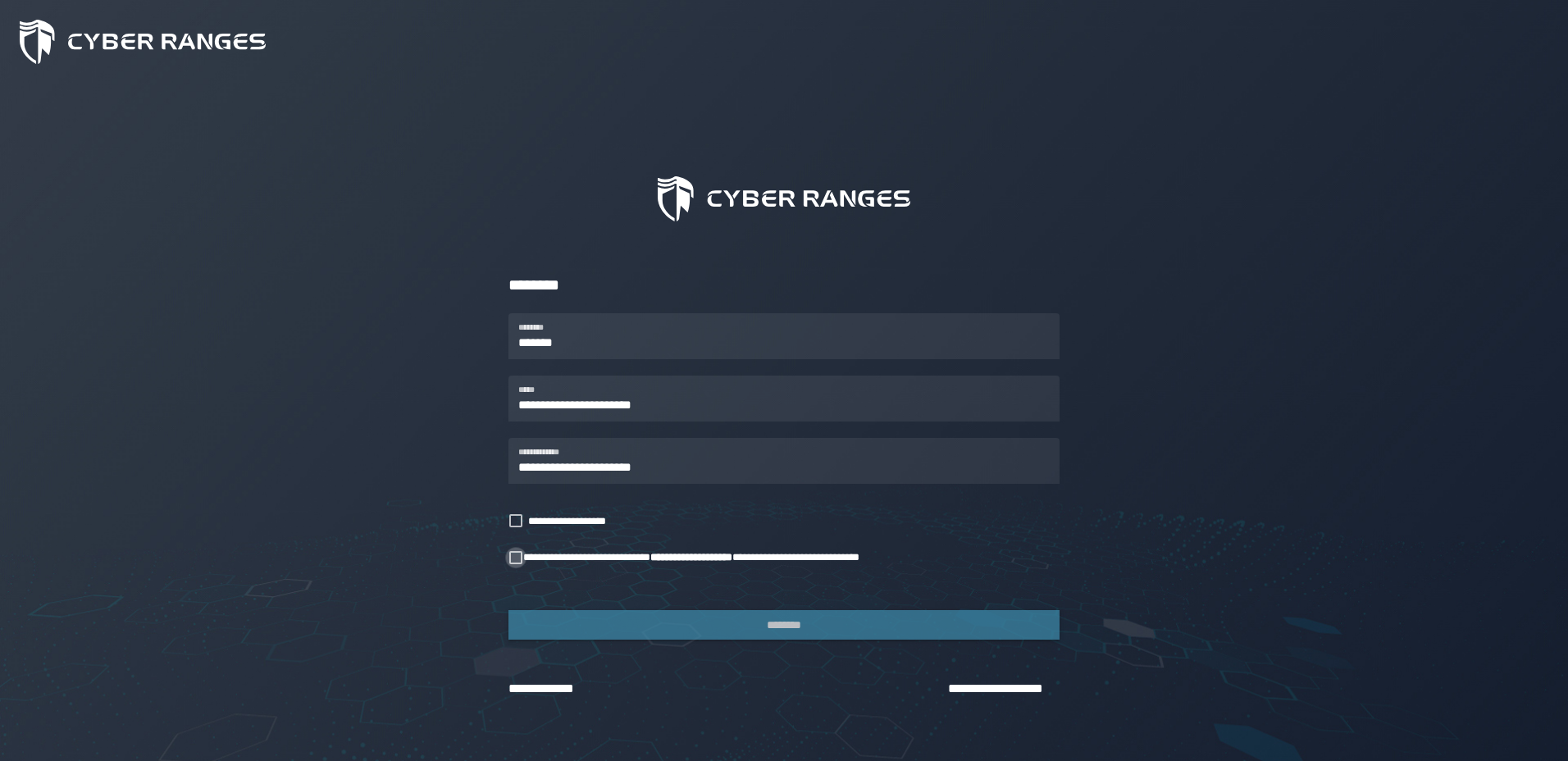 click at bounding box center [516, 558] 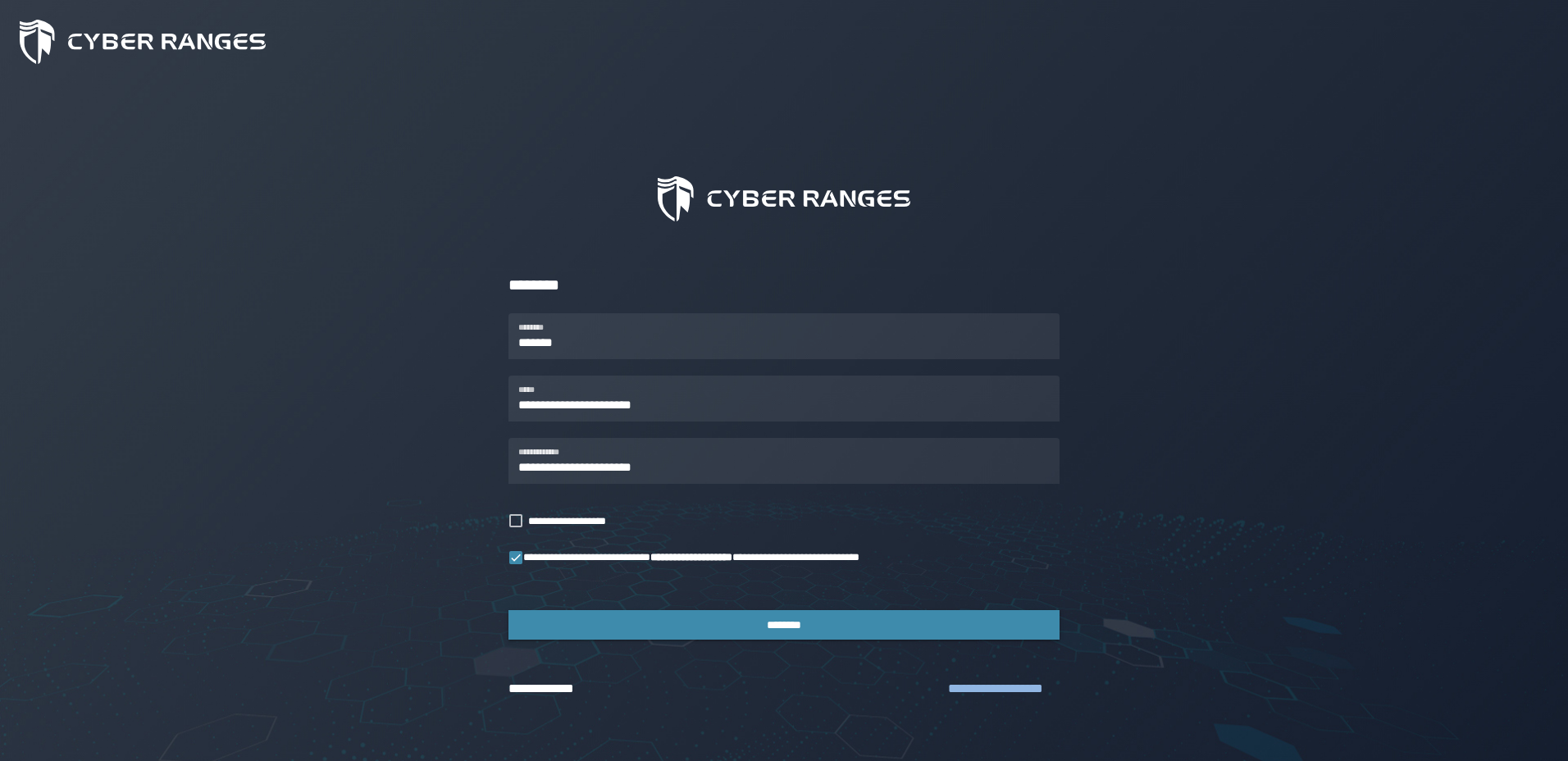 click on "**********" 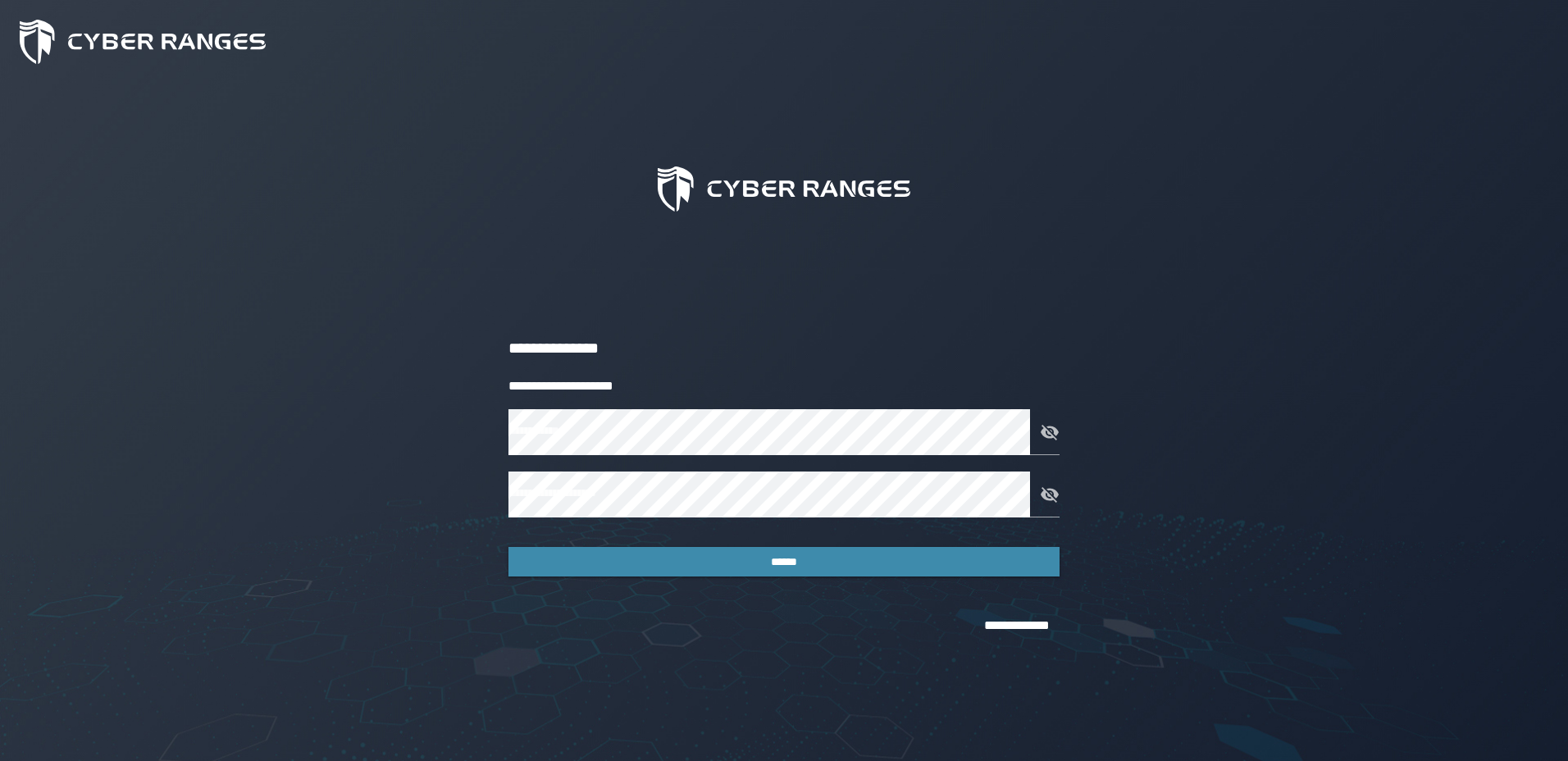 scroll, scrollTop: 0, scrollLeft: 0, axis: both 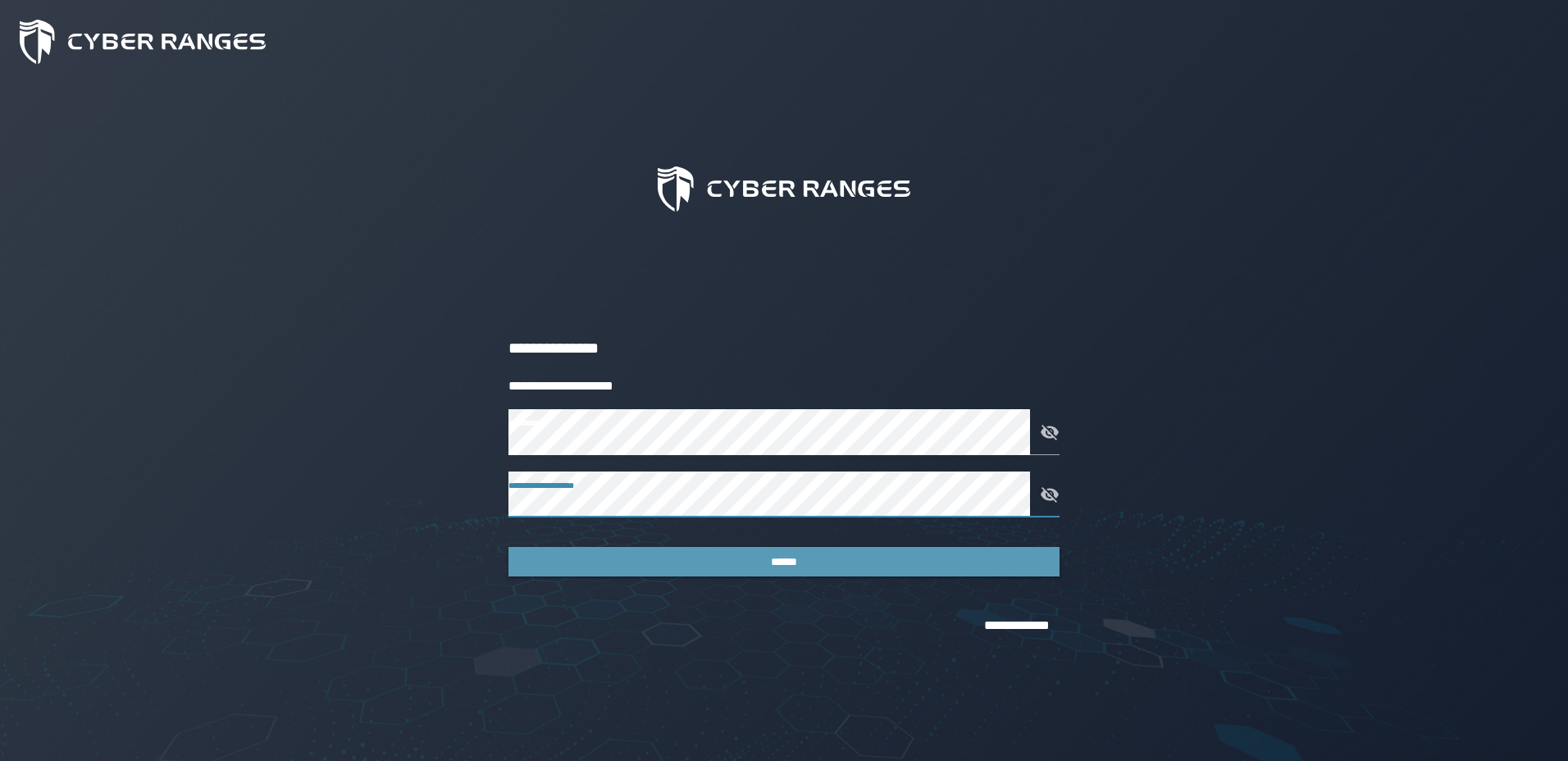 click on "******" at bounding box center (784, 562) 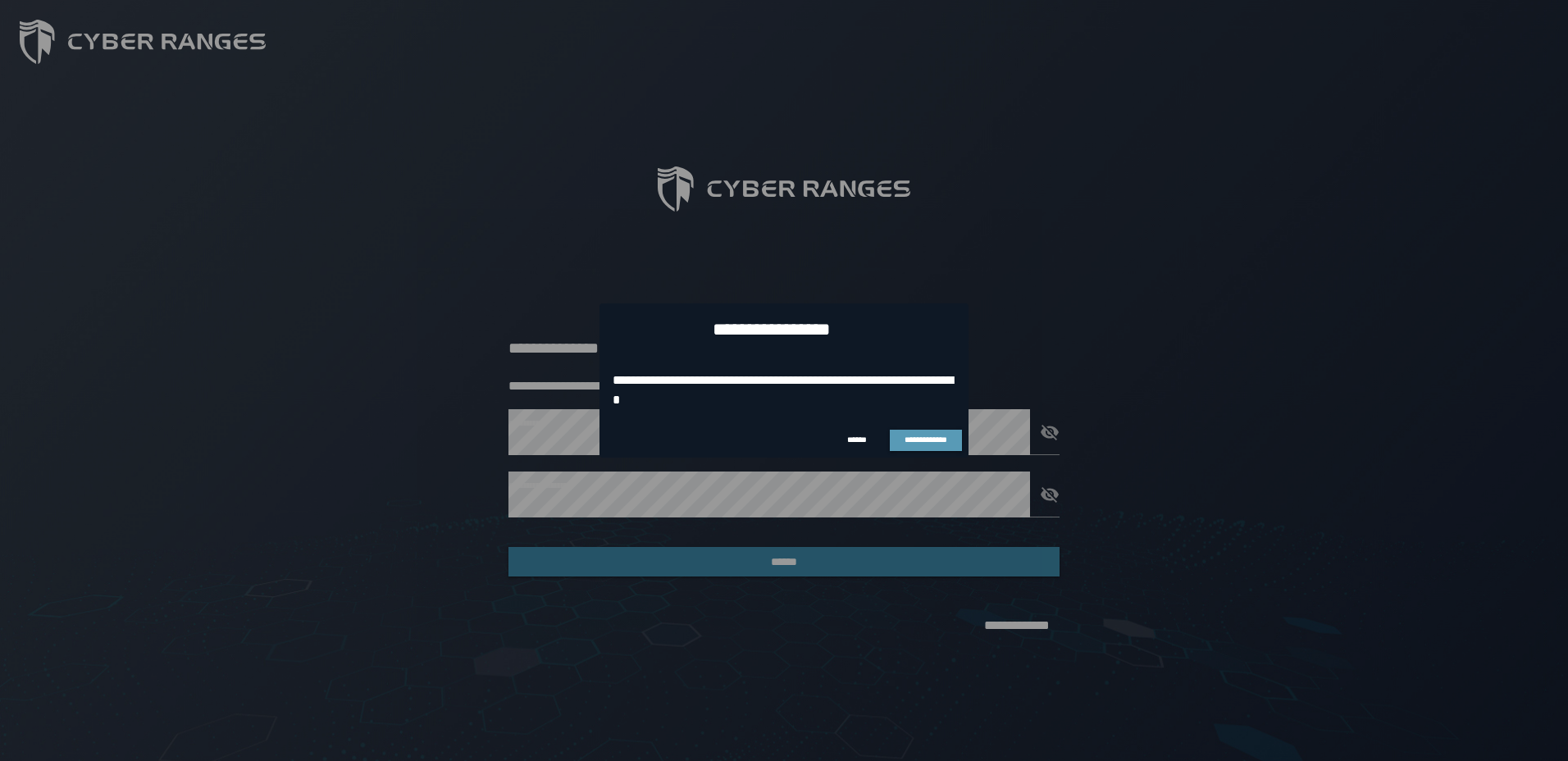 click on "**********" at bounding box center (926, 440) 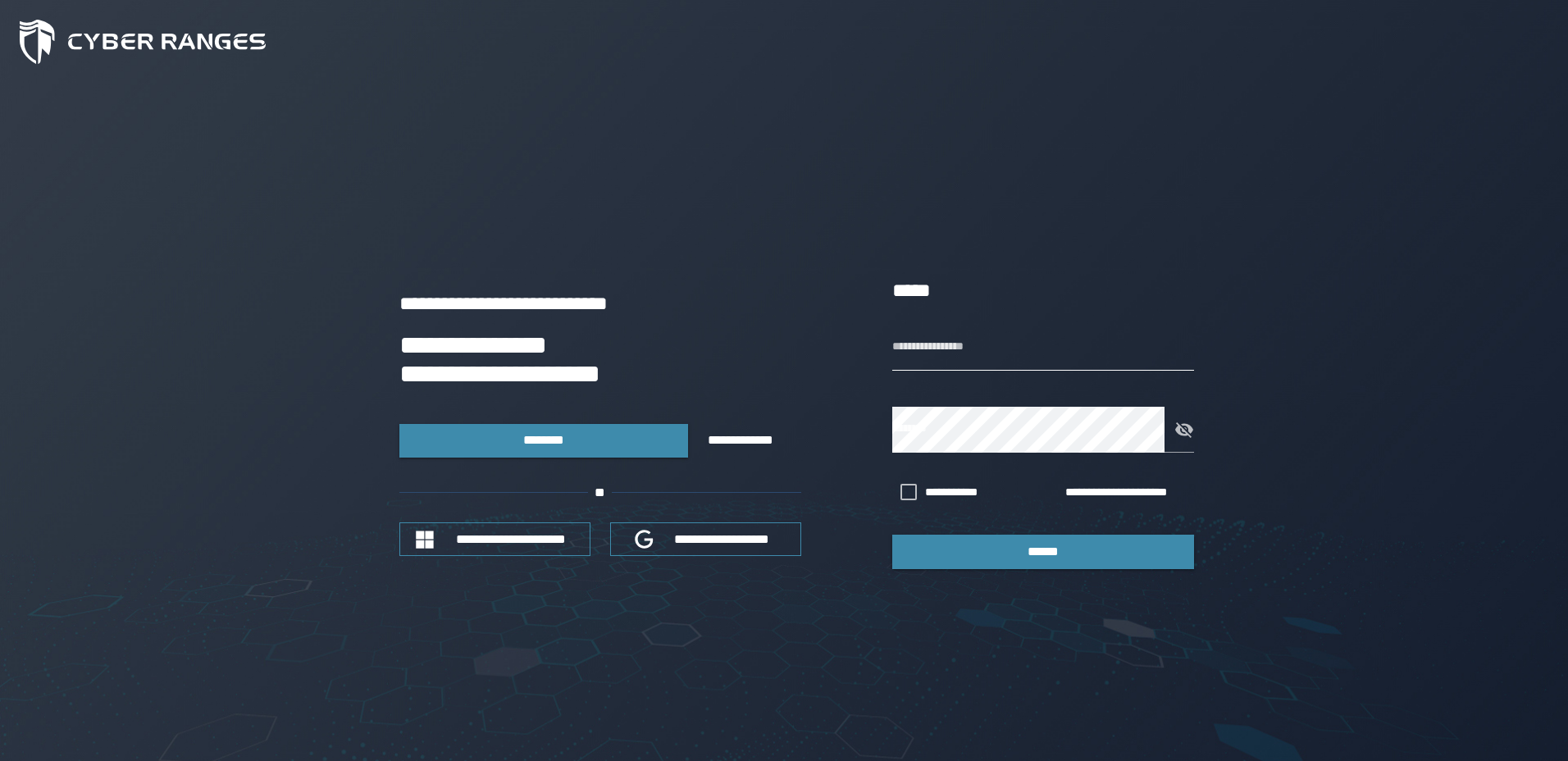 click on "**********" at bounding box center [1043, 348] 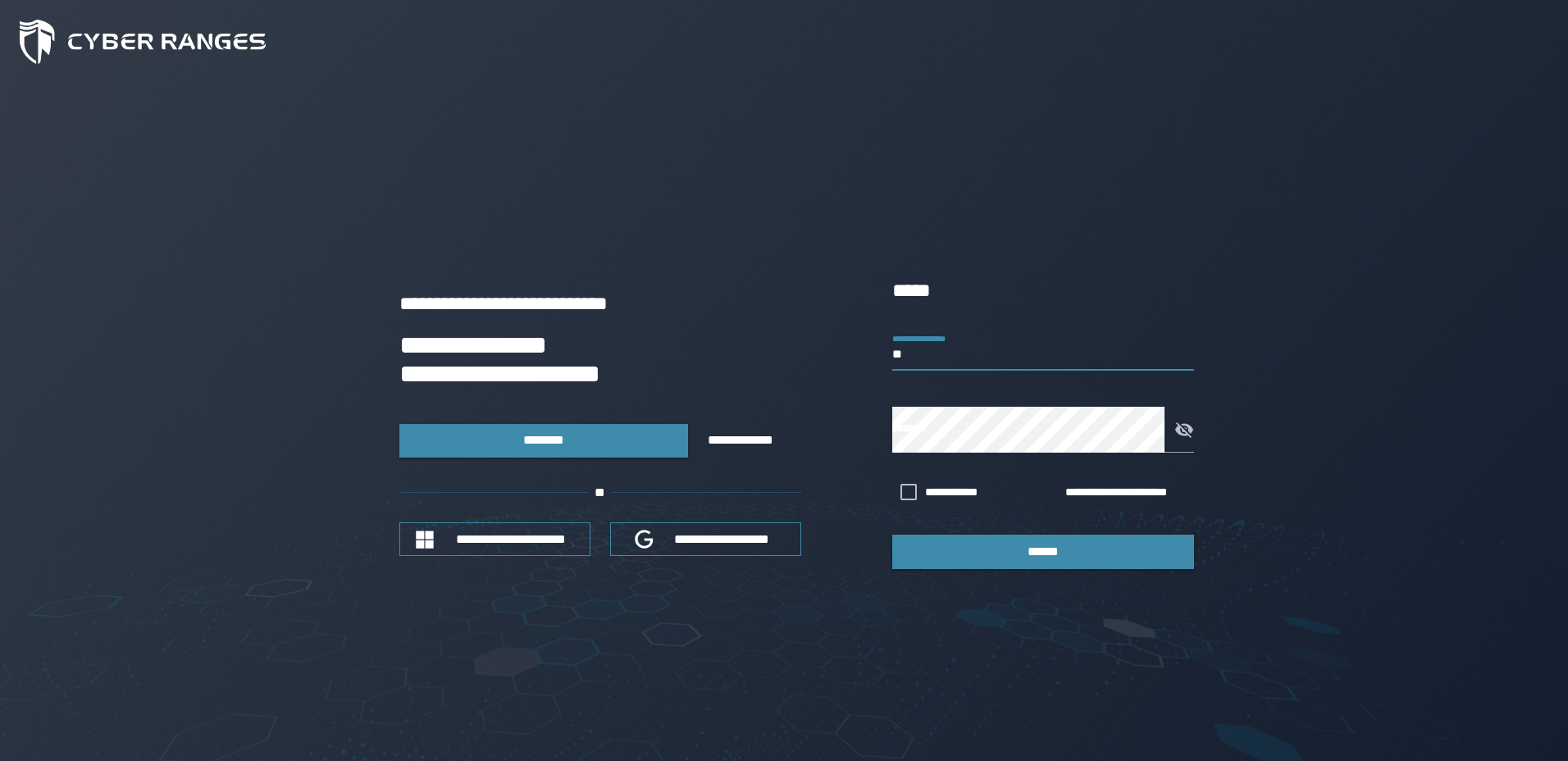 type on "*" 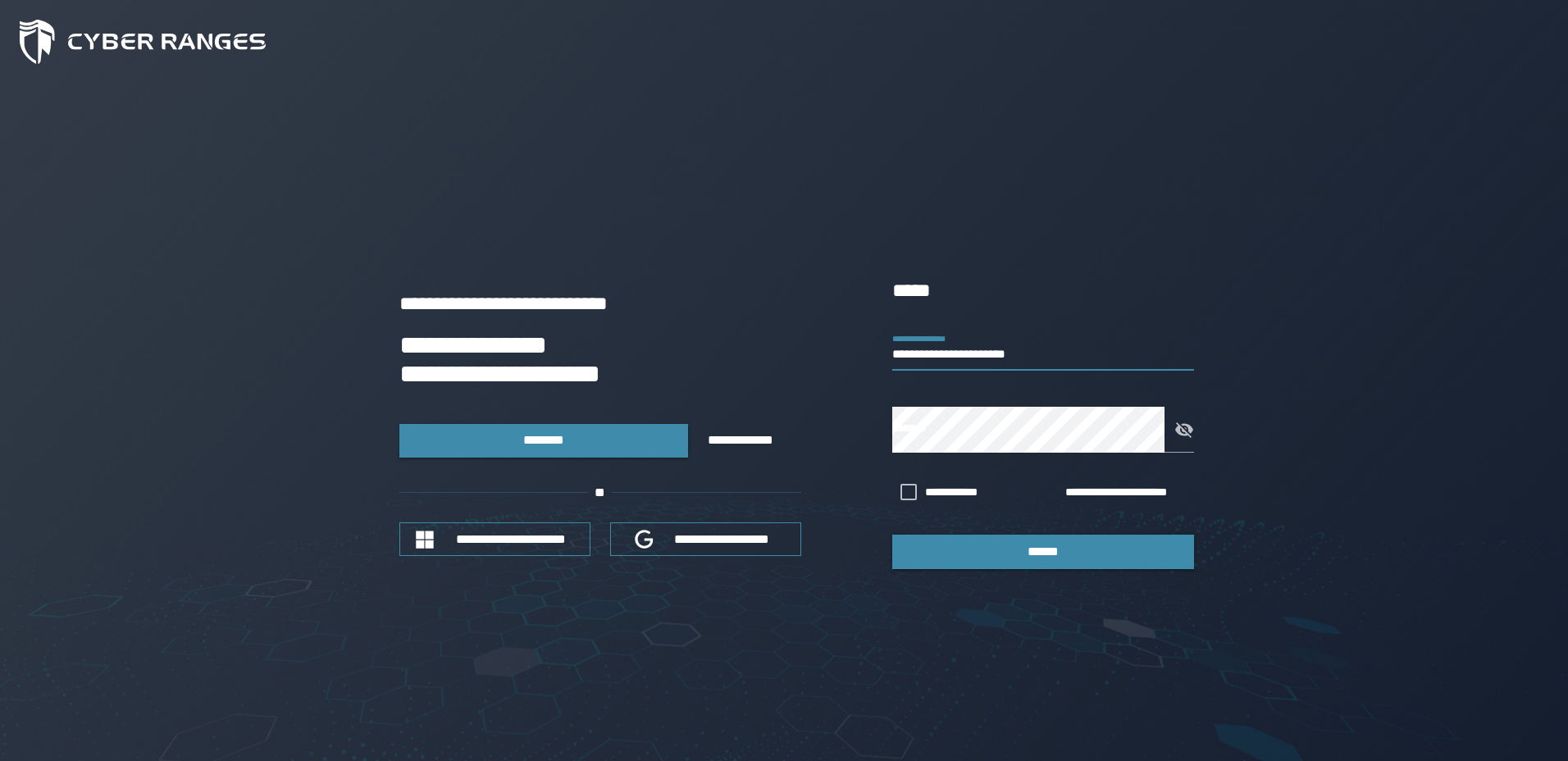type on "**********" 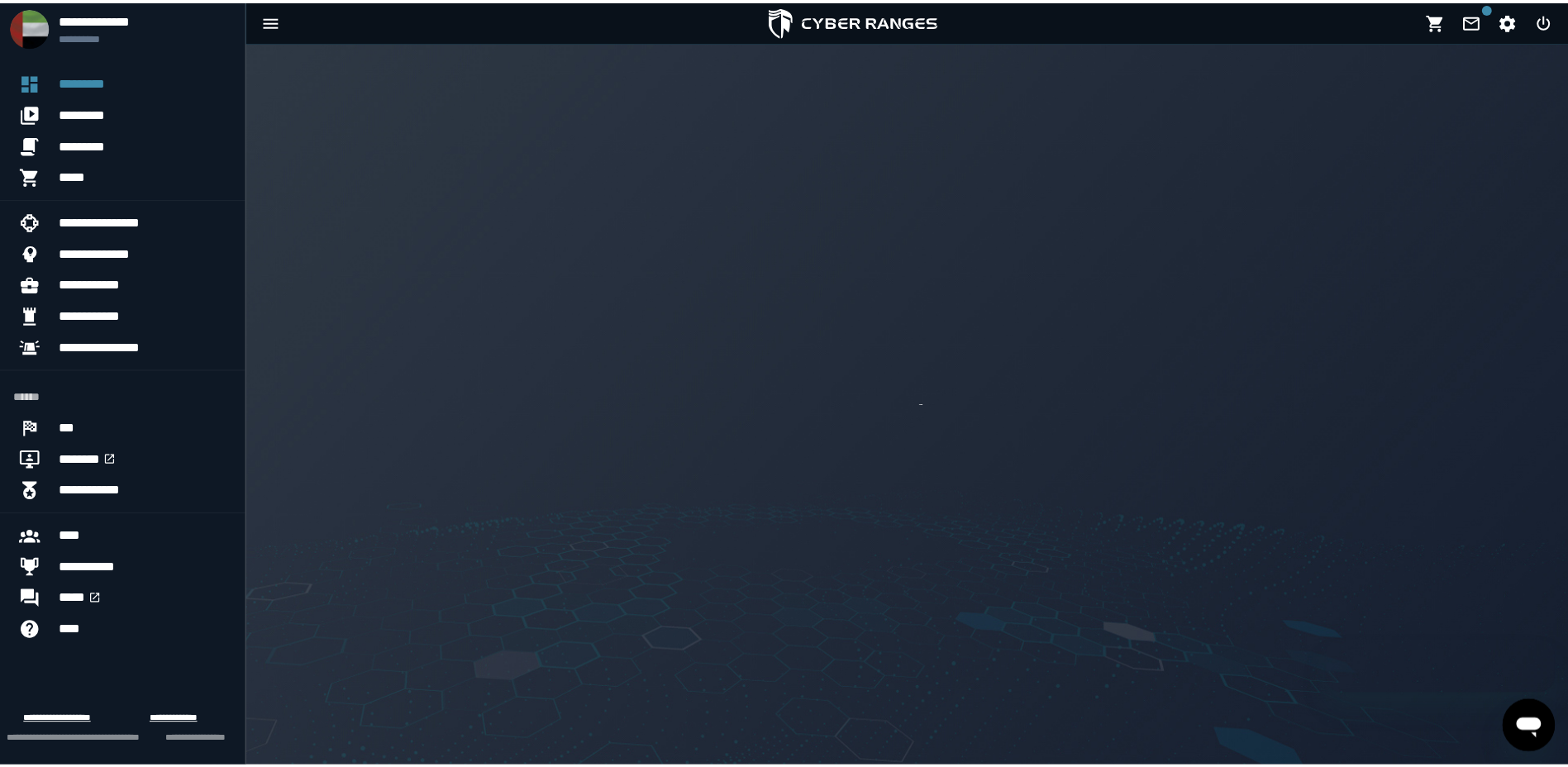 scroll, scrollTop: 0, scrollLeft: 0, axis: both 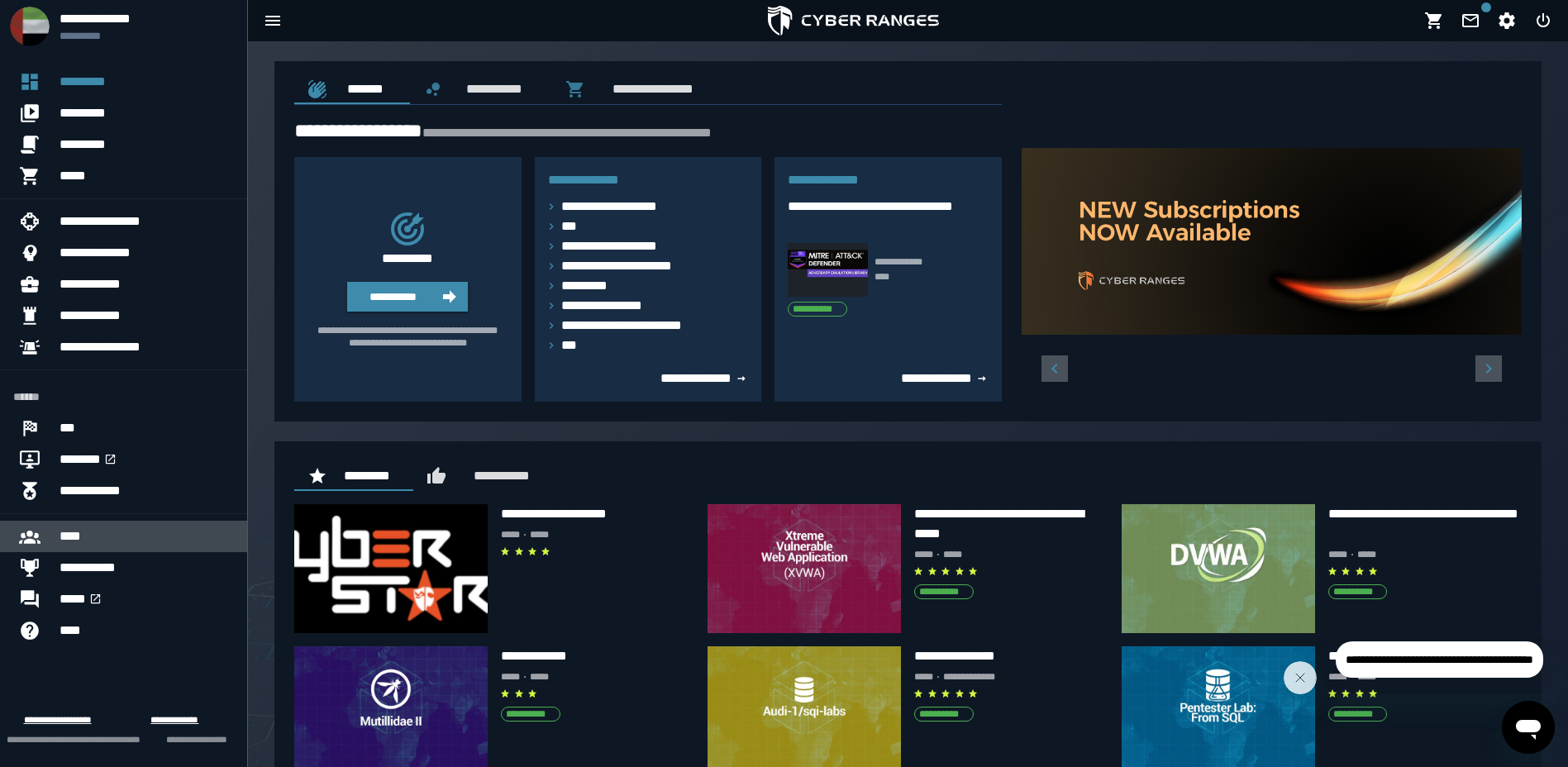 click on "****" at bounding box center (146, 536) 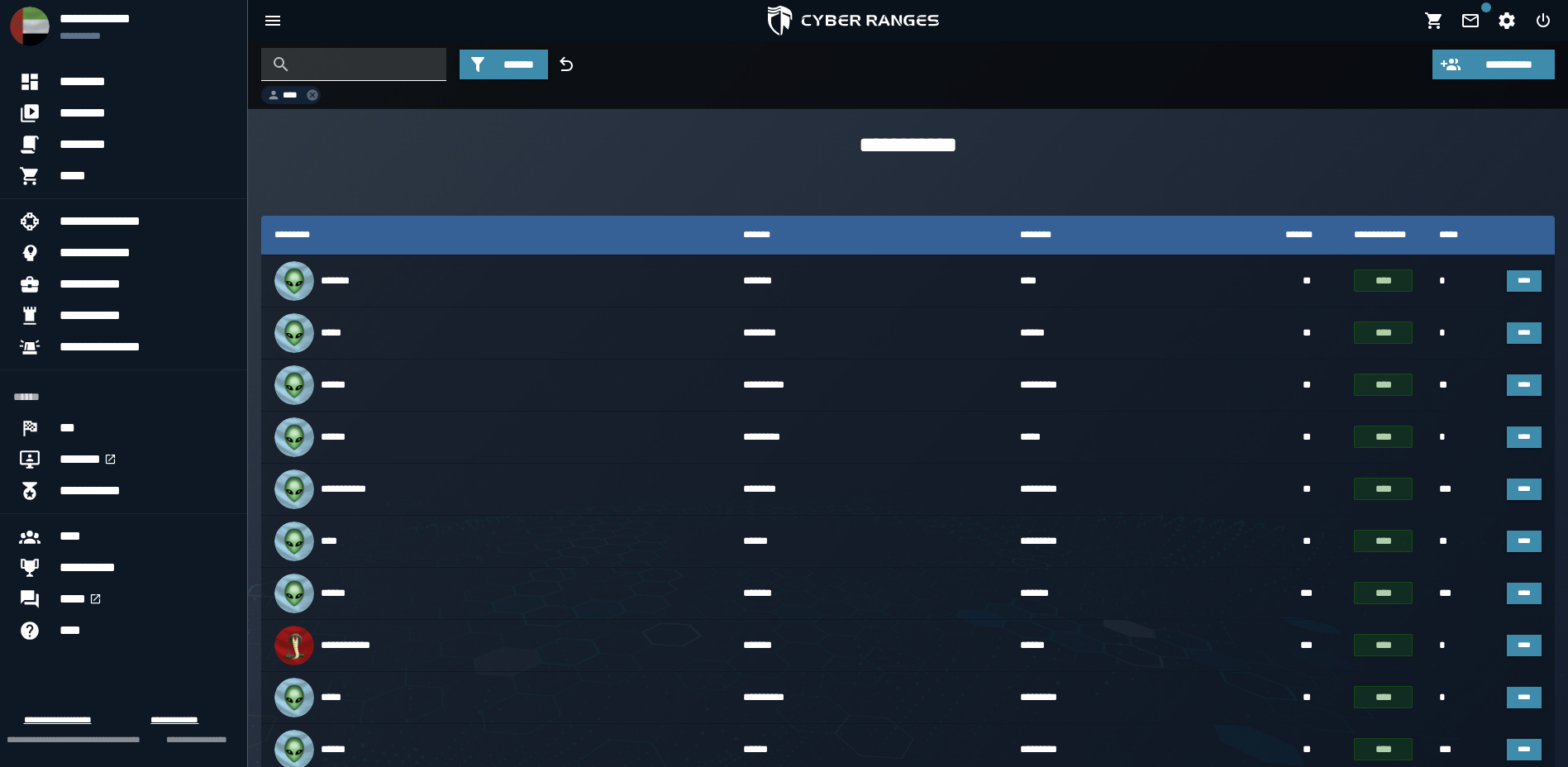 click at bounding box center [366, 64] 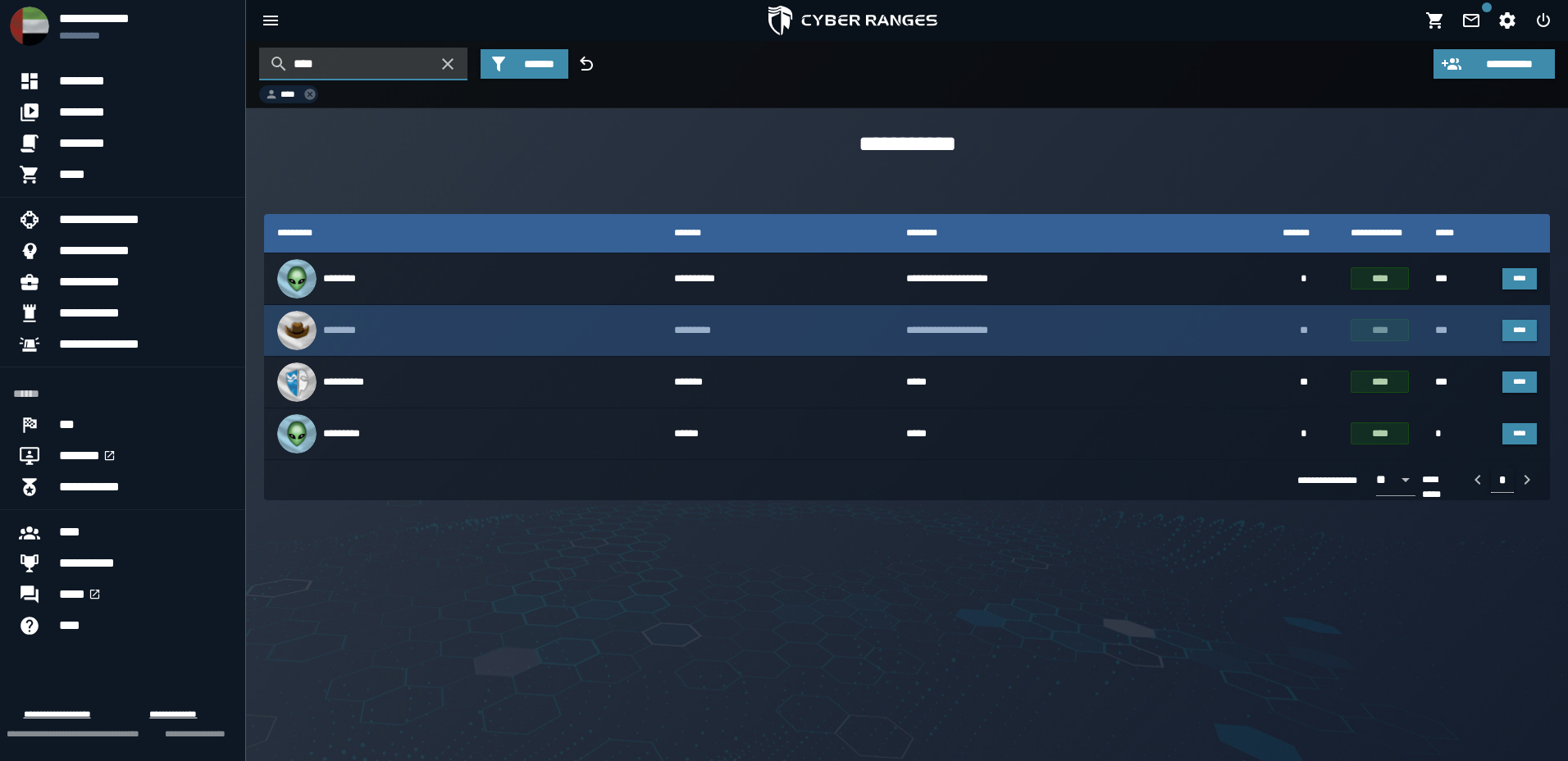 type on "****" 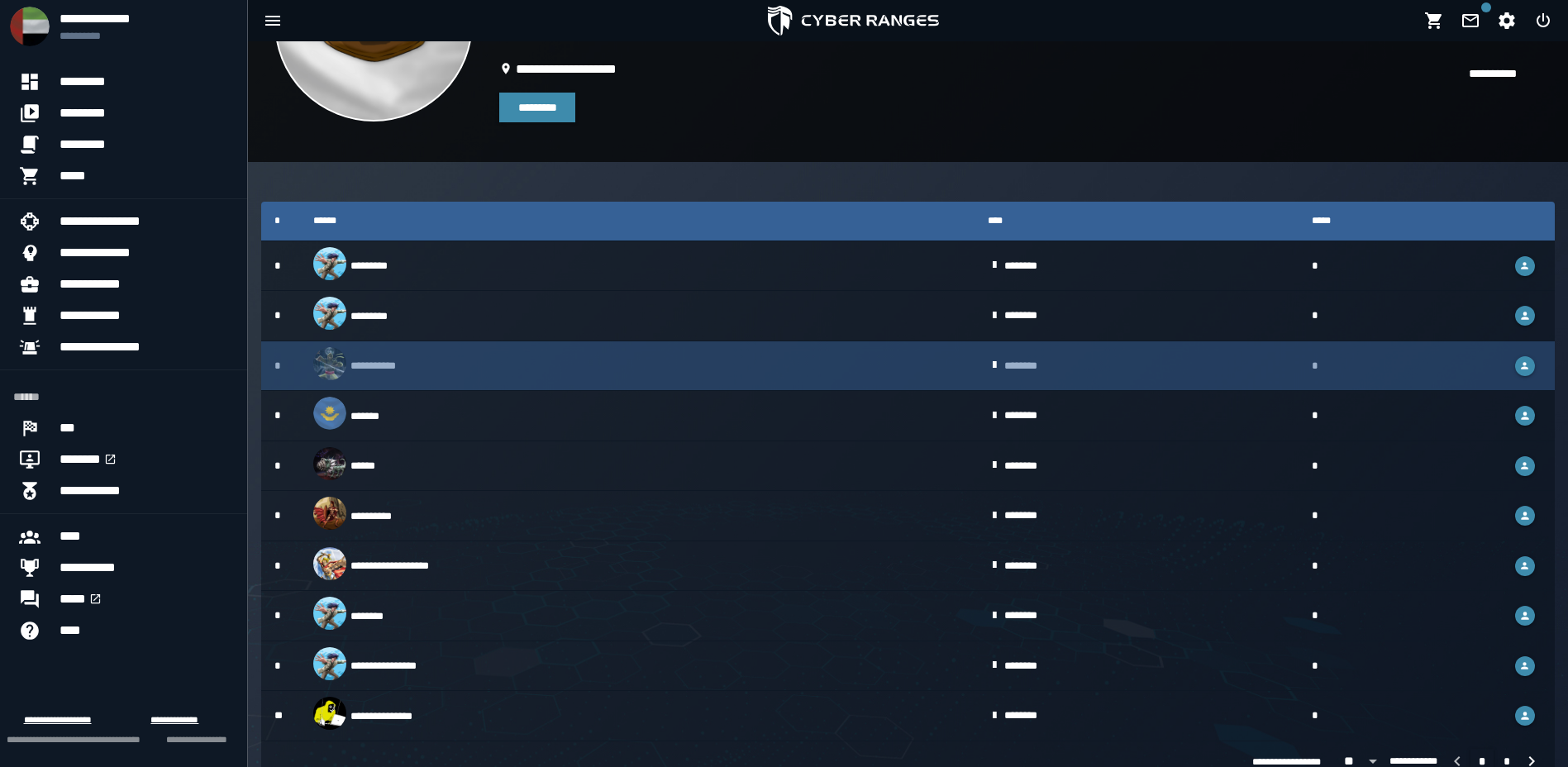 scroll, scrollTop: 180, scrollLeft: 0, axis: vertical 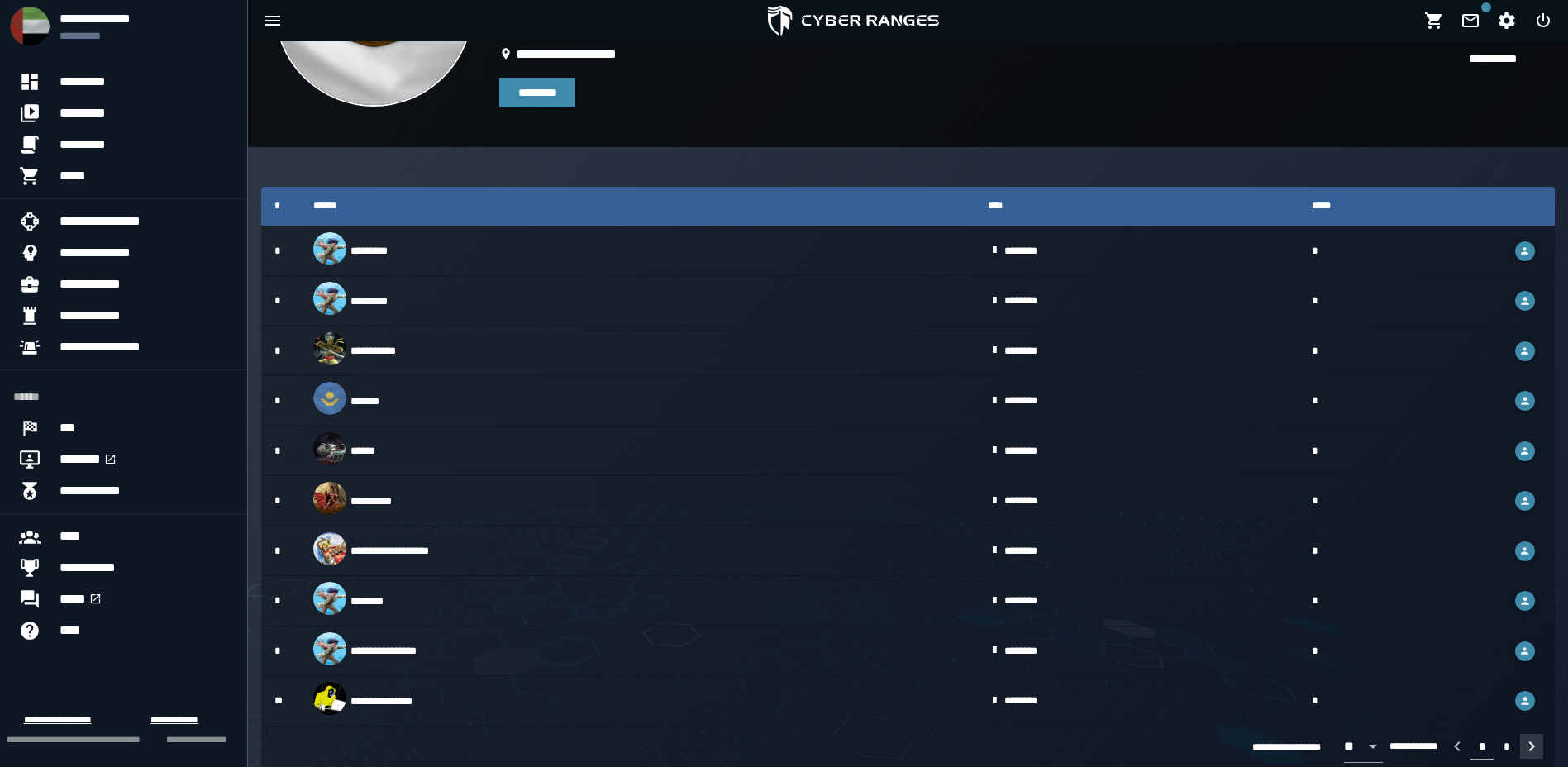 click 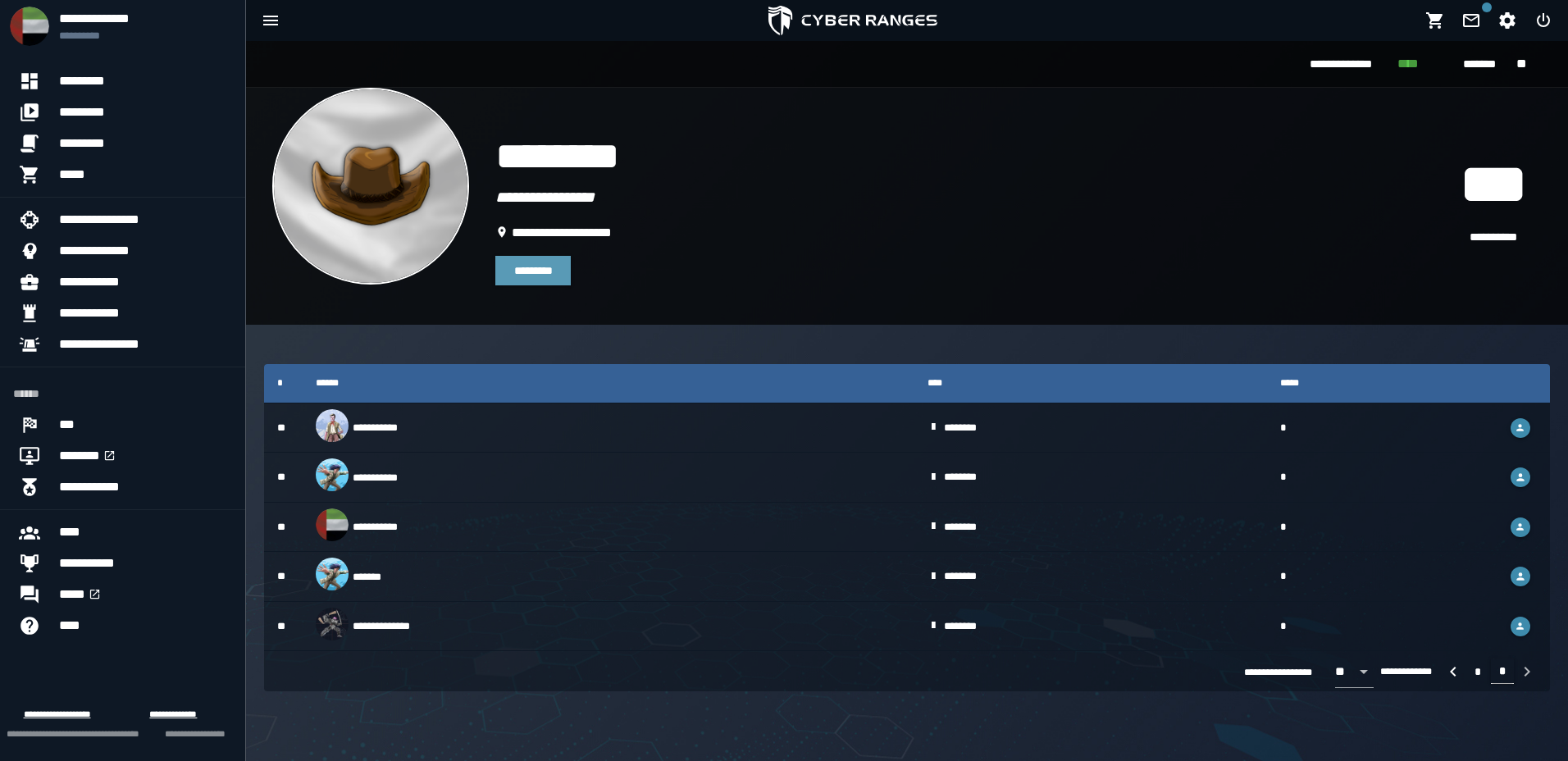 click on "*********" 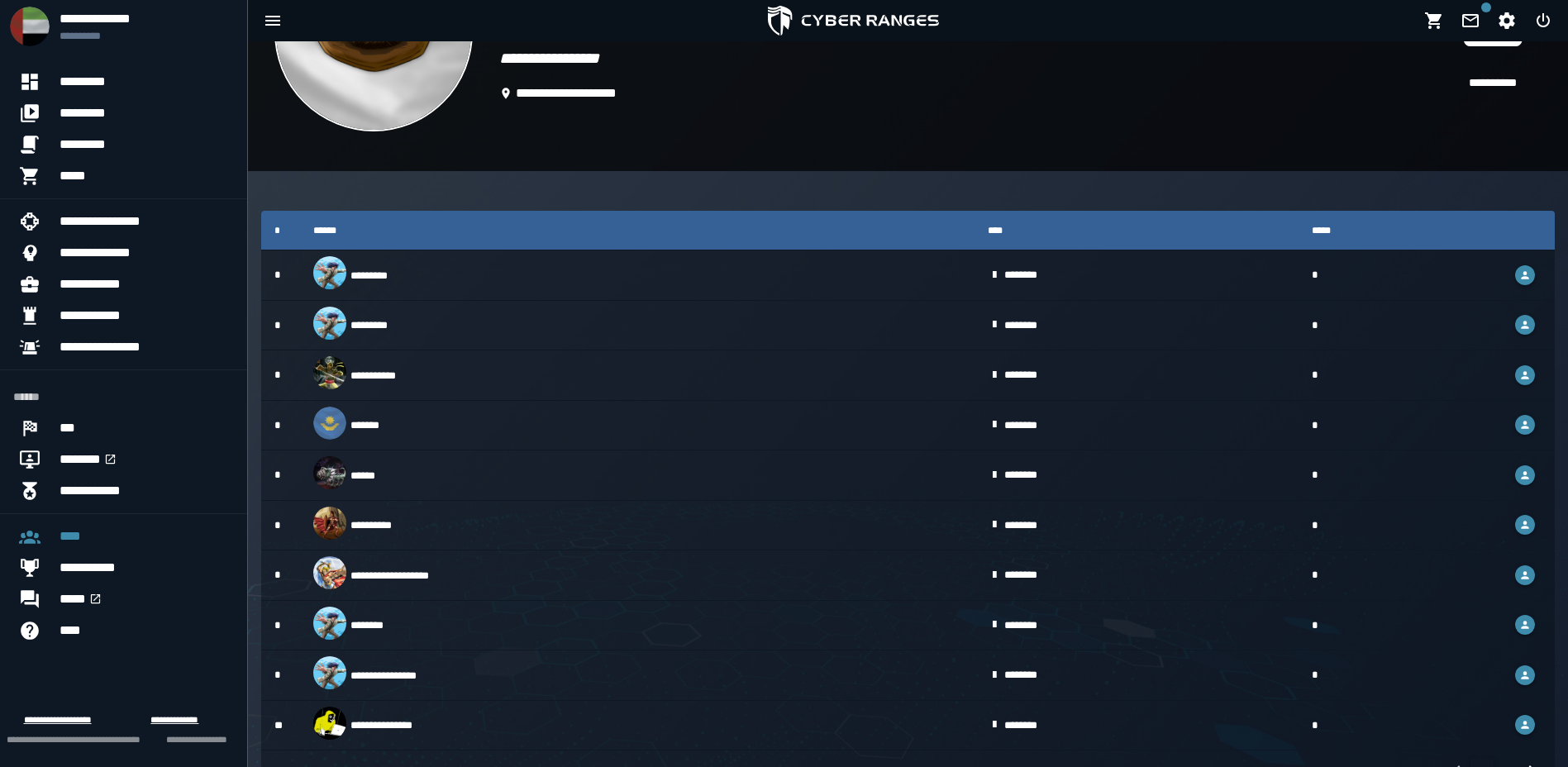 scroll, scrollTop: 189, scrollLeft: 0, axis: vertical 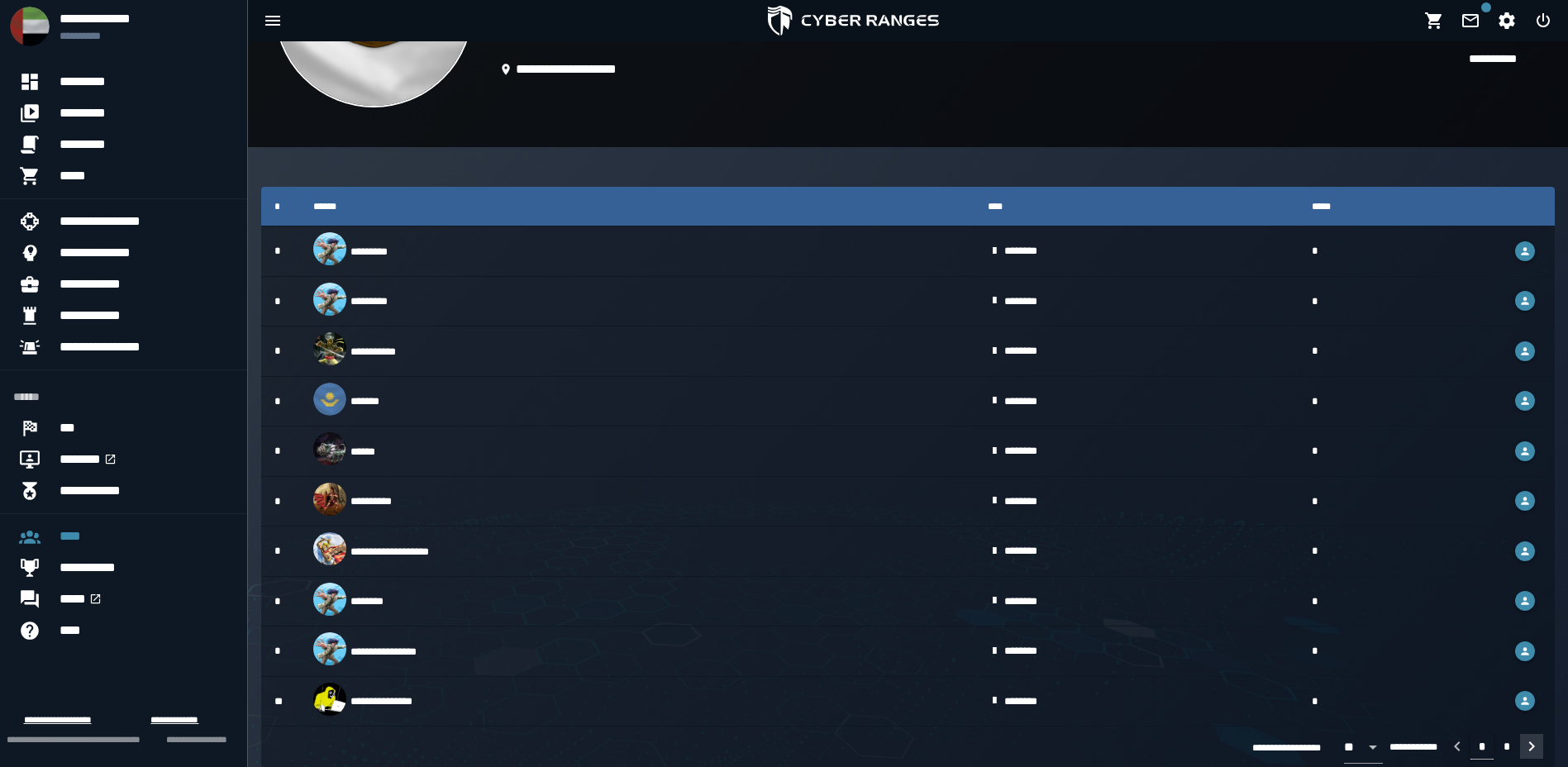 click 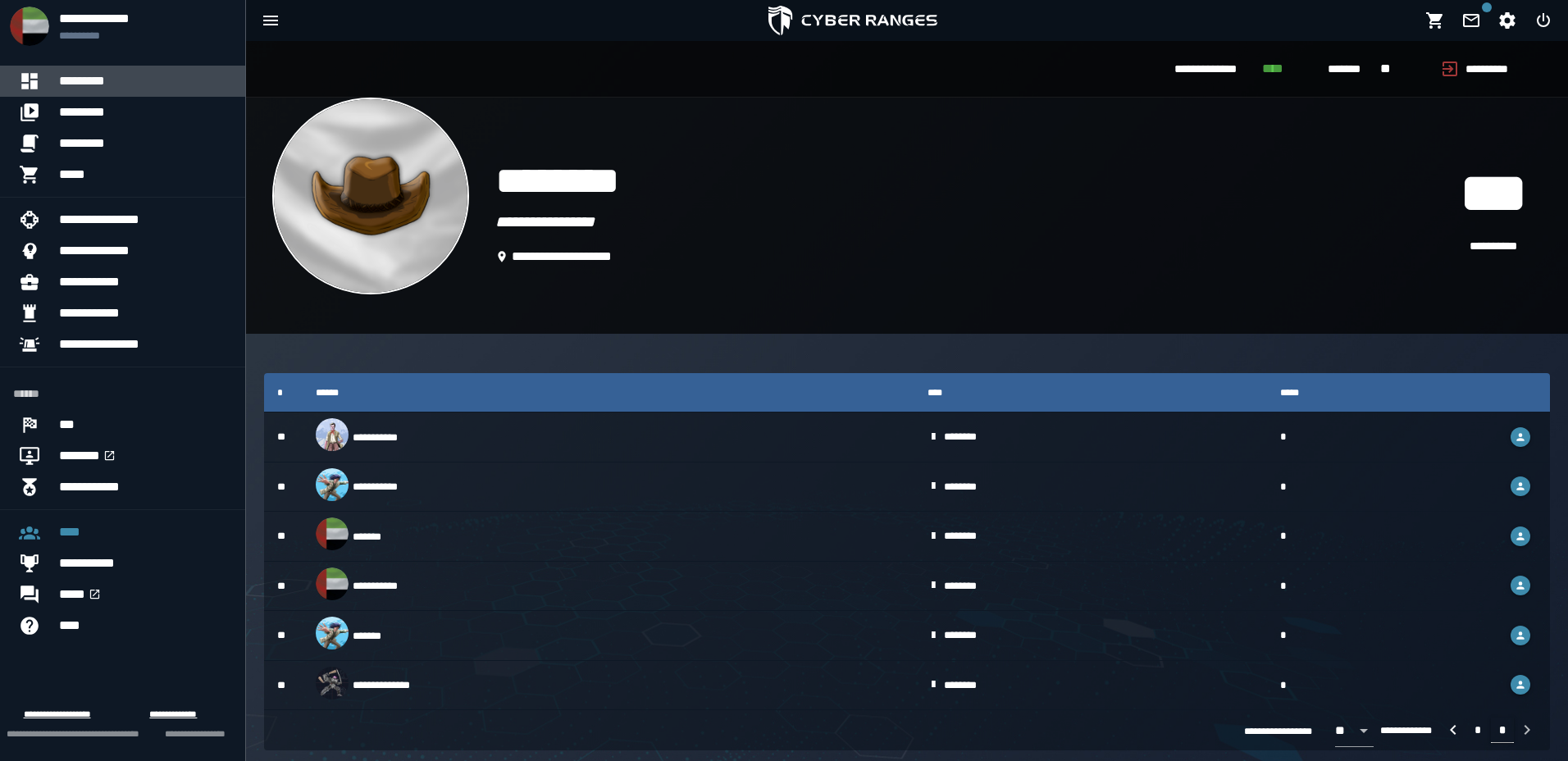 click on "*********" at bounding box center (145, 81) 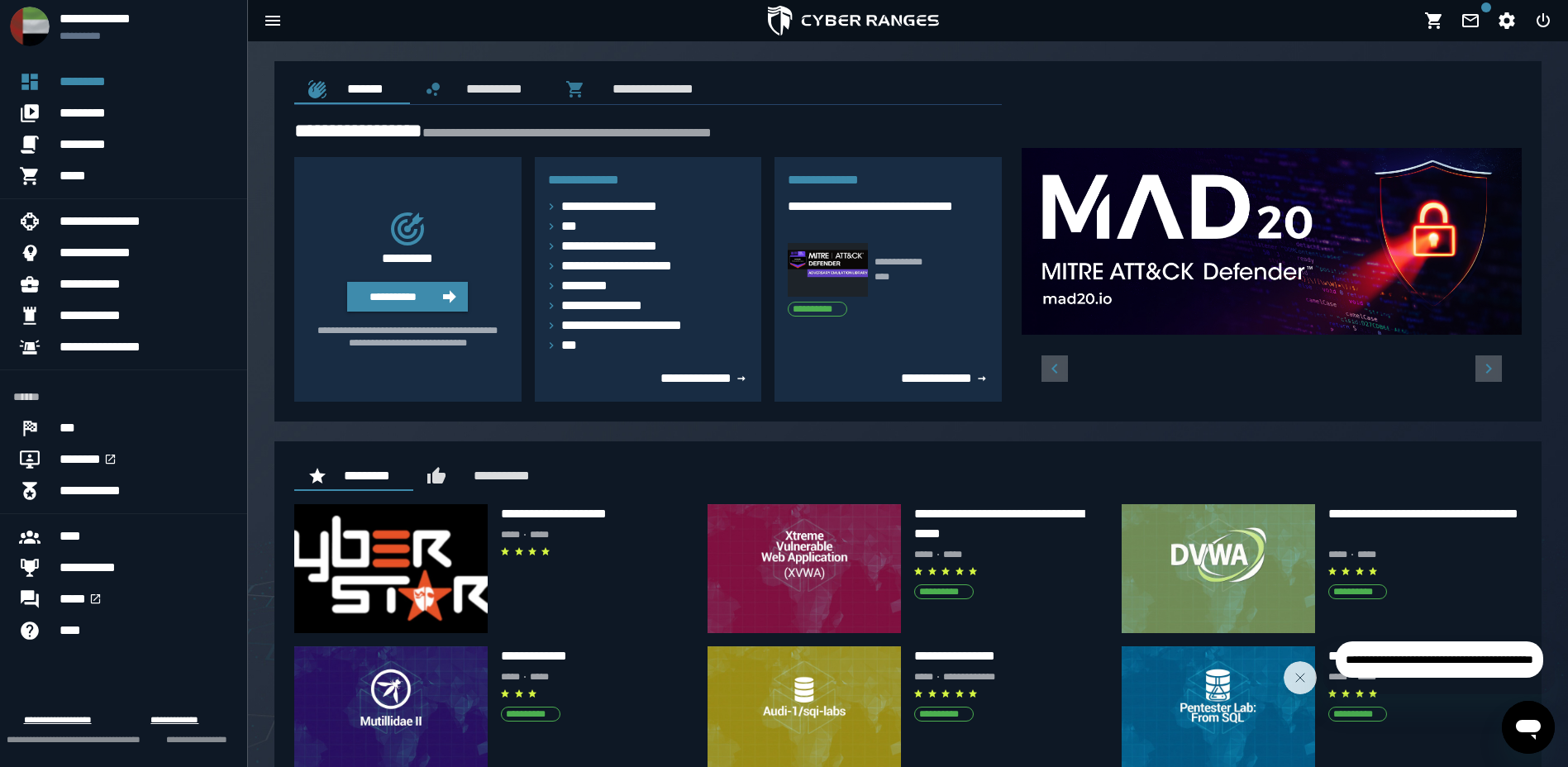 scroll, scrollTop: 48, scrollLeft: 0, axis: vertical 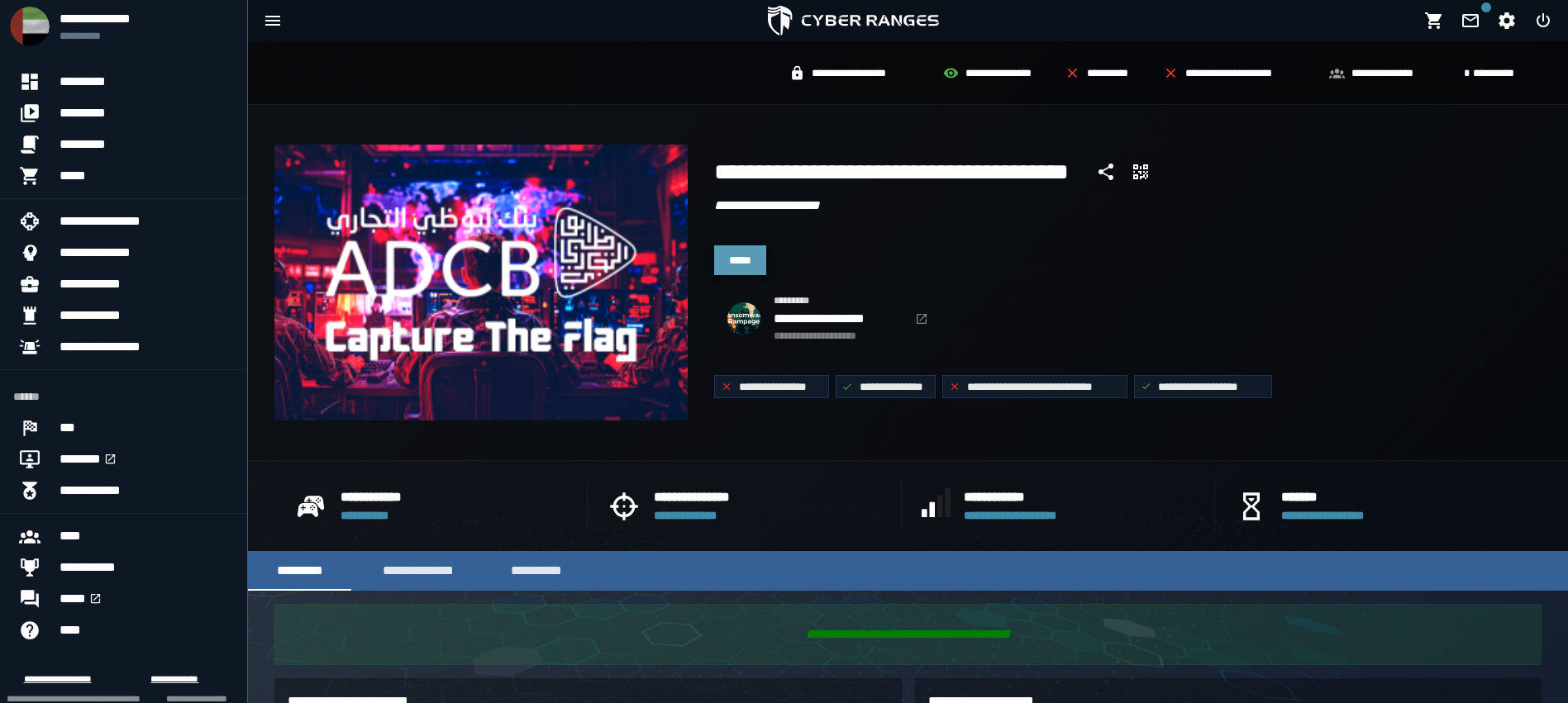 click on "*****" at bounding box center [740, 260] 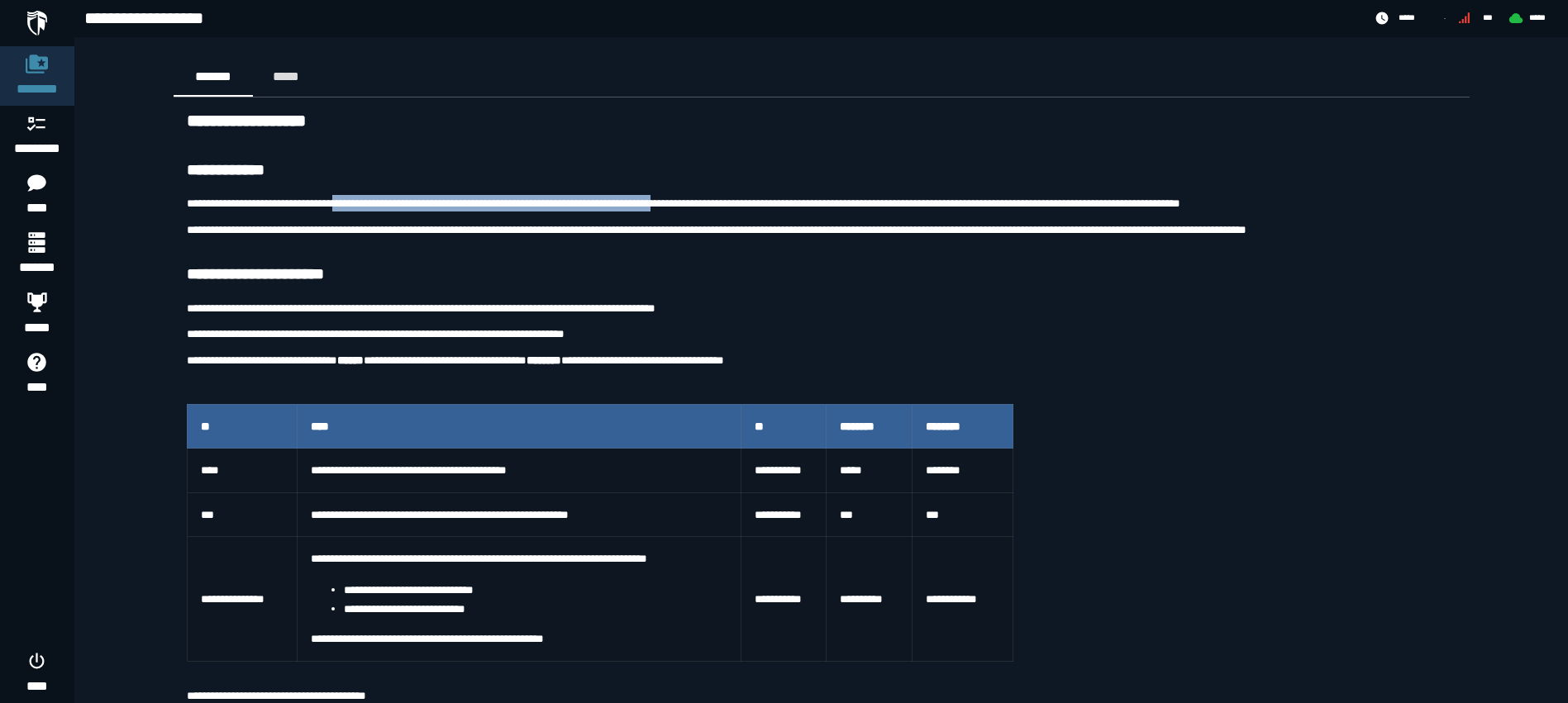 drag, startPoint x: 350, startPoint y: 207, endPoint x: 729, endPoint y: 211, distance: 379.02111 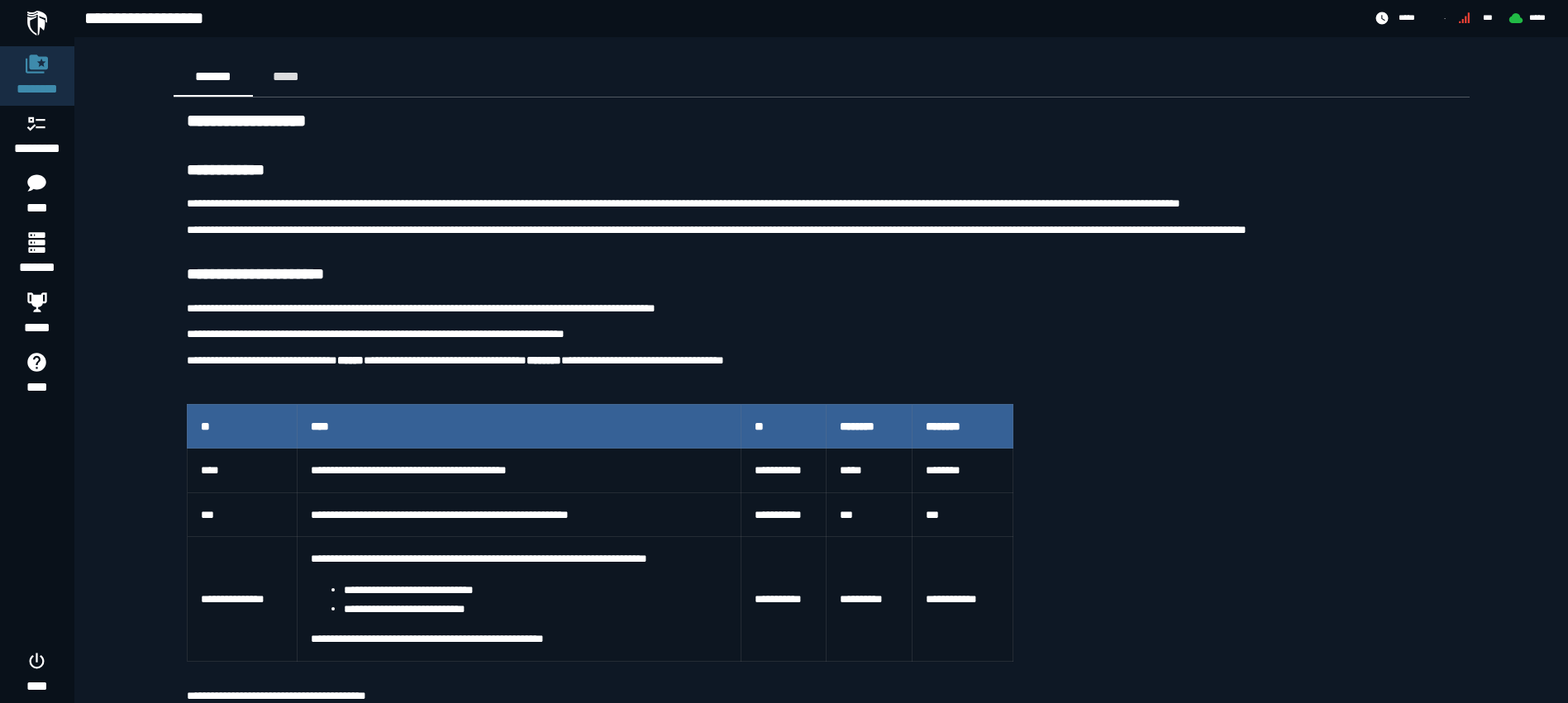 click on "**********" at bounding box center [822, 171] 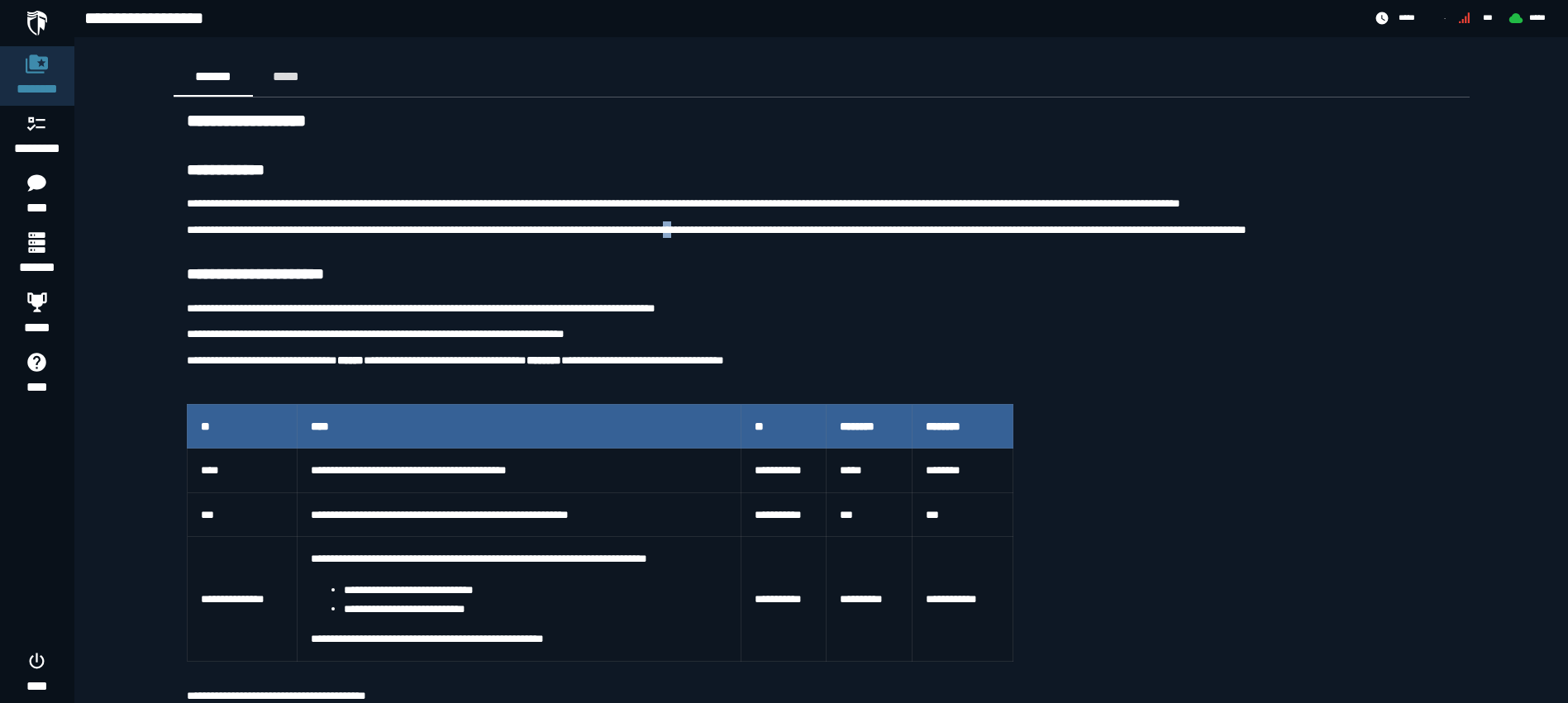 drag, startPoint x: 752, startPoint y: 227, endPoint x: 765, endPoint y: 229, distance: 13.152946 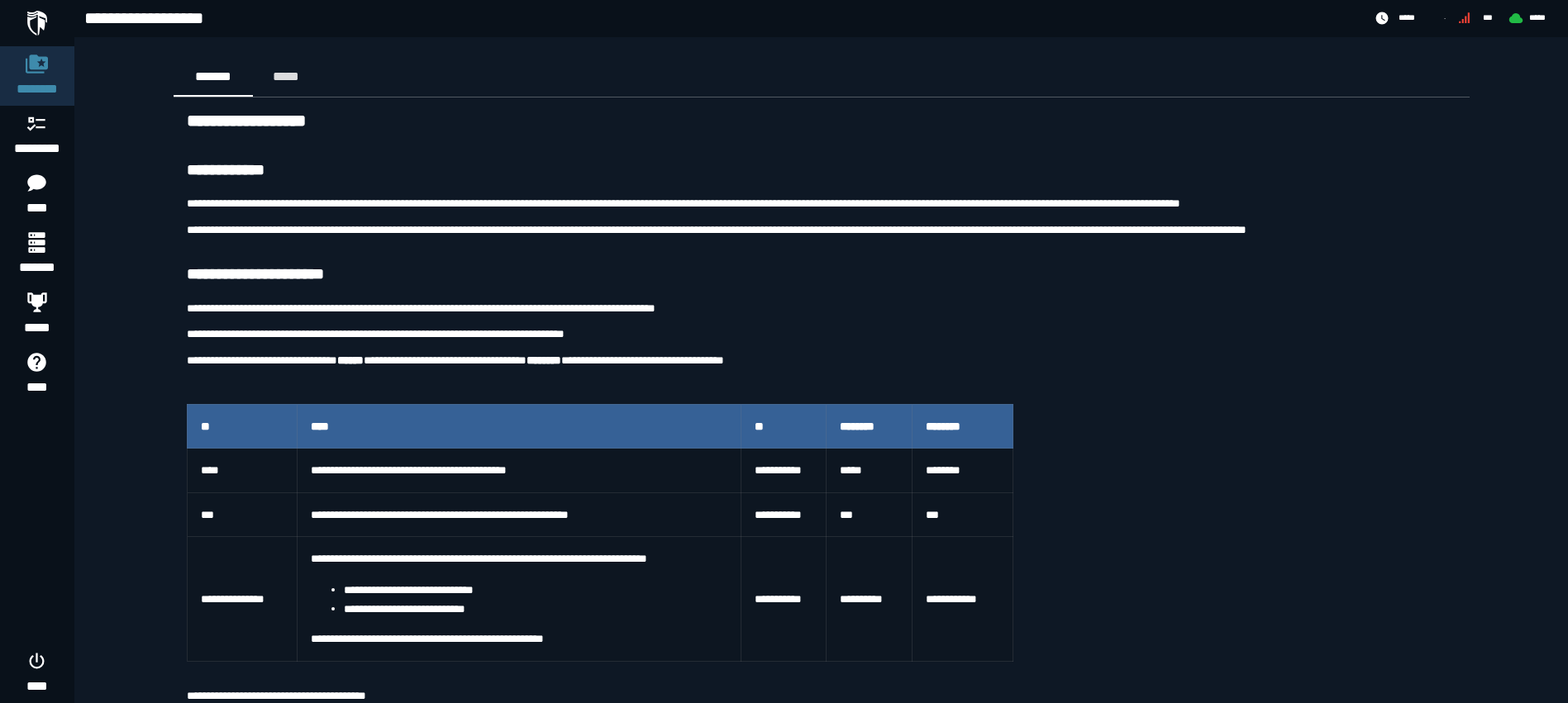 drag, startPoint x: 431, startPoint y: 239, endPoint x: 510, endPoint y: 240, distance: 79.006329 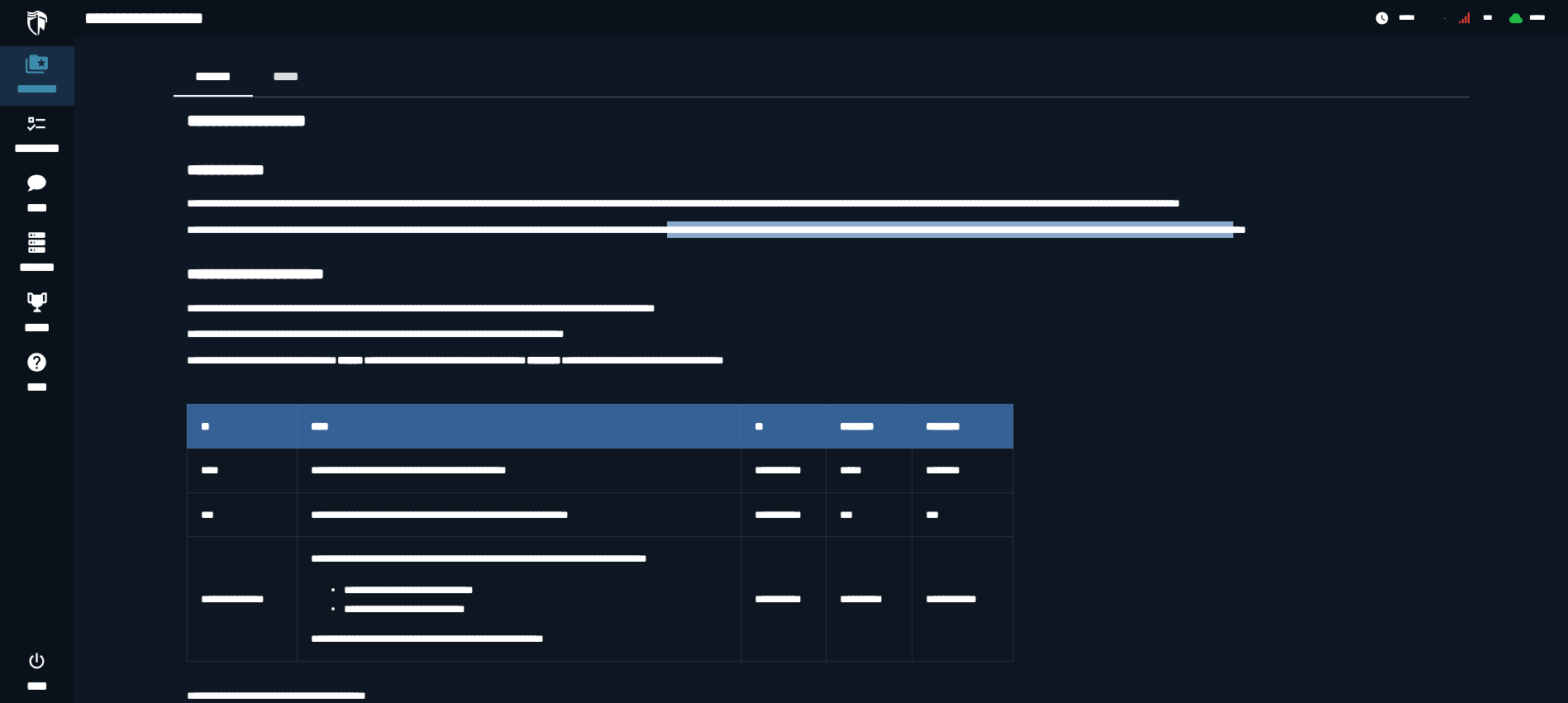drag, startPoint x: 762, startPoint y: 227, endPoint x: 1425, endPoint y: 235, distance: 663.0483 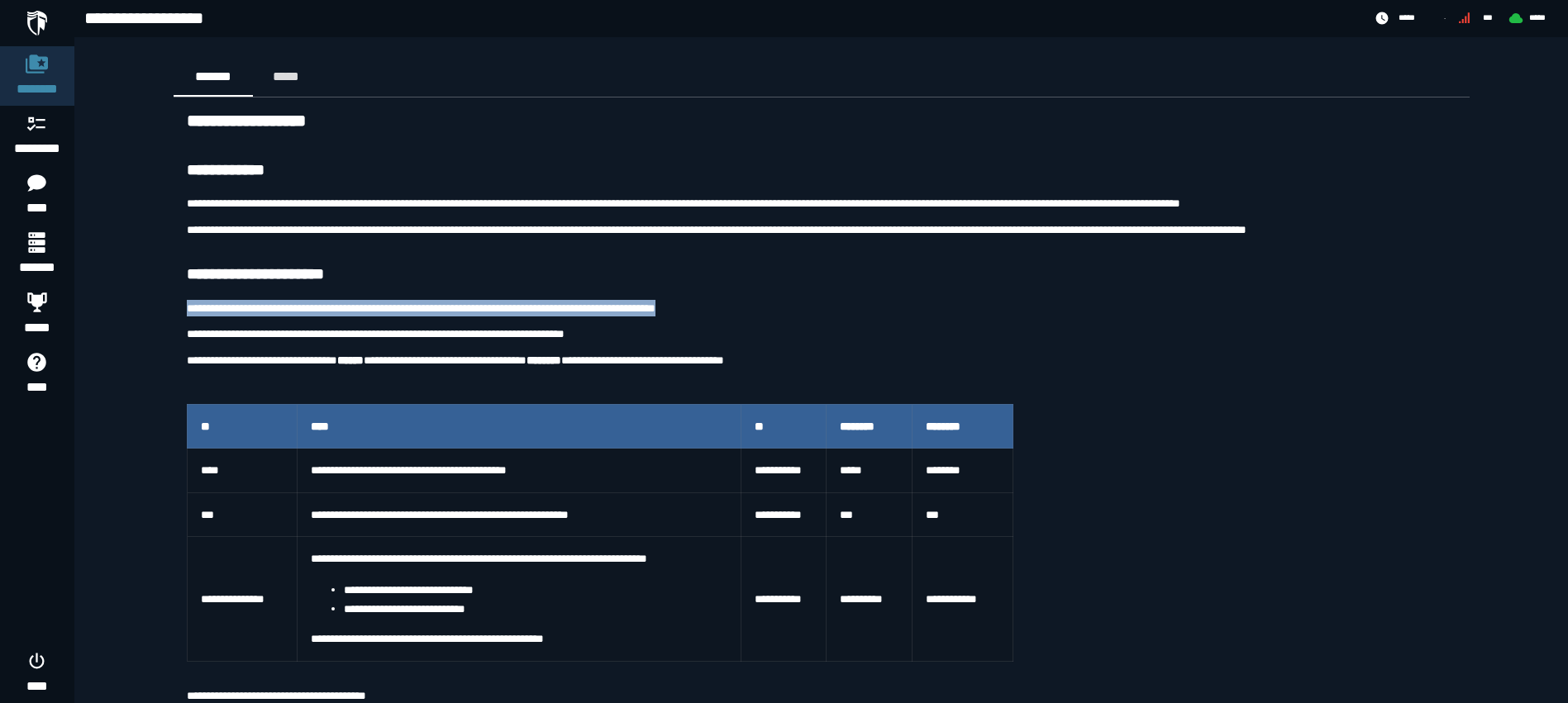drag, startPoint x: 185, startPoint y: 306, endPoint x: 742, endPoint y: 311, distance: 557.02244 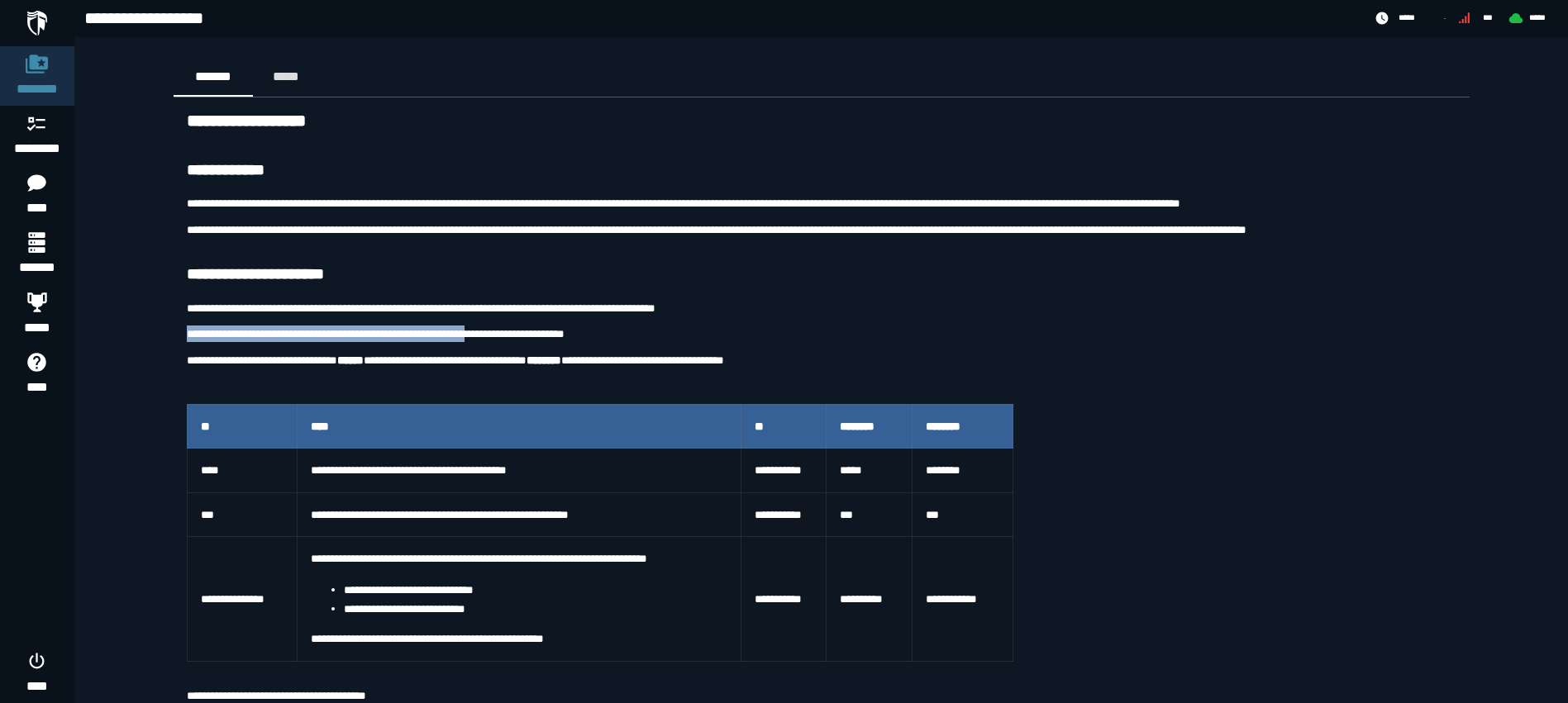 drag, startPoint x: 185, startPoint y: 337, endPoint x: 522, endPoint y: 341, distance: 337.02374 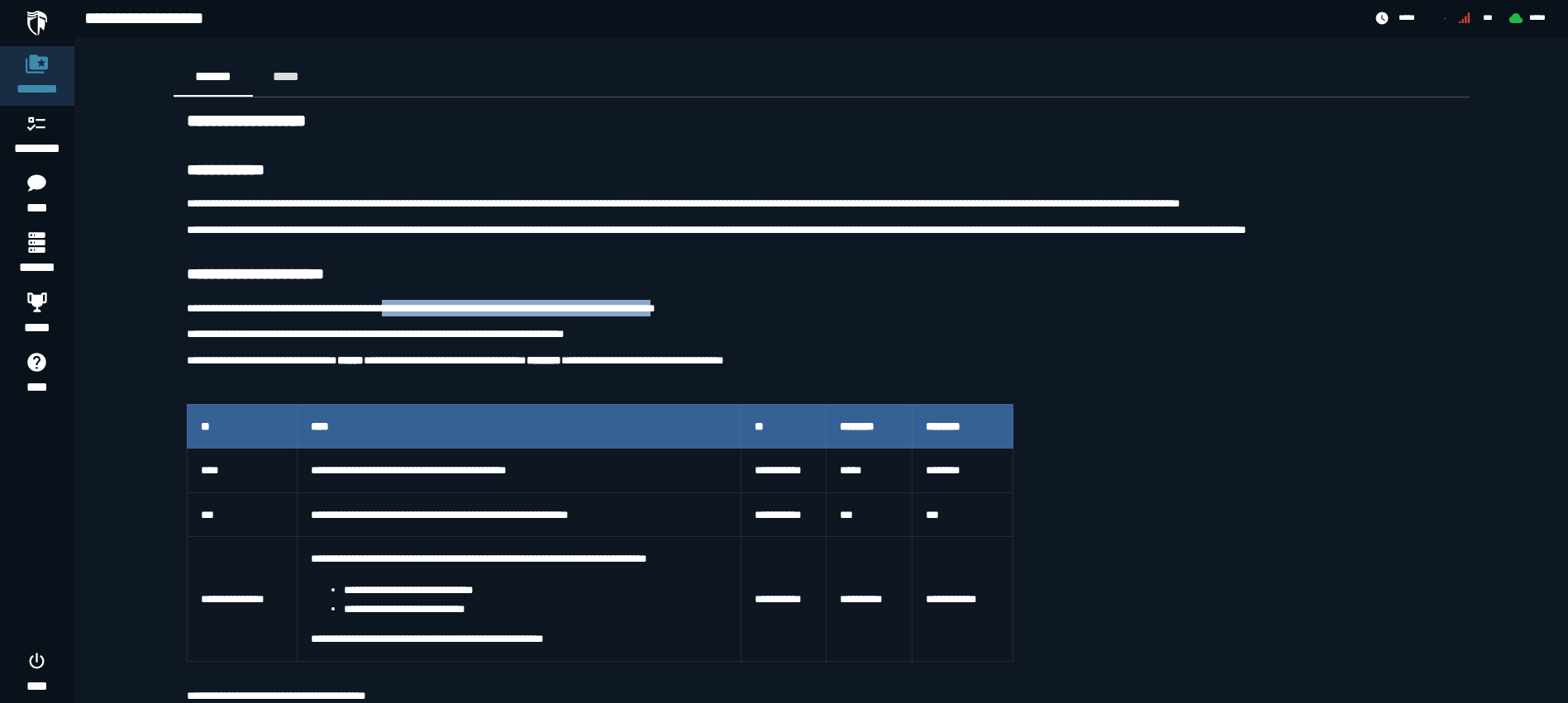 drag, startPoint x: 416, startPoint y: 308, endPoint x: 737, endPoint y: 308, distance: 321 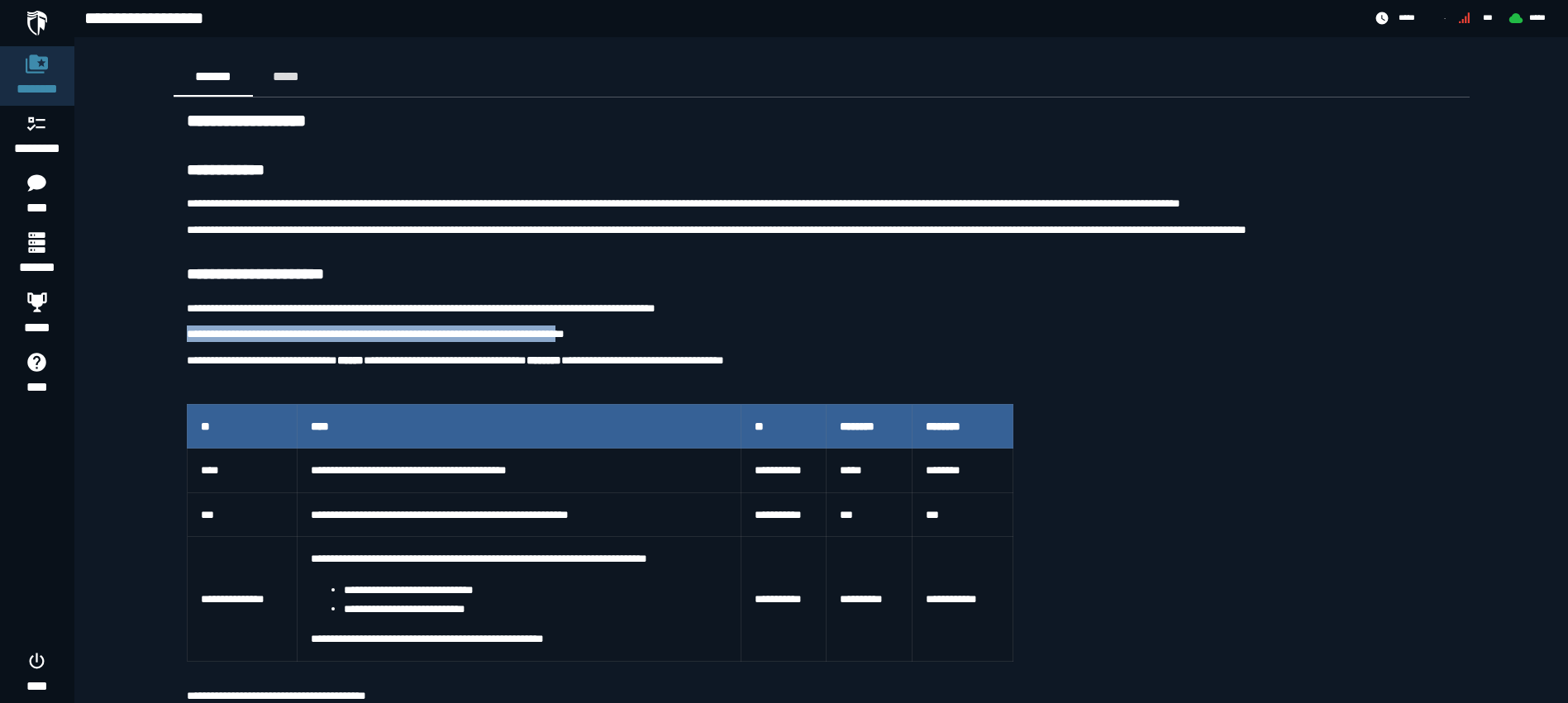 drag, startPoint x: 189, startPoint y: 335, endPoint x: 628, endPoint y: 340, distance: 439.0285 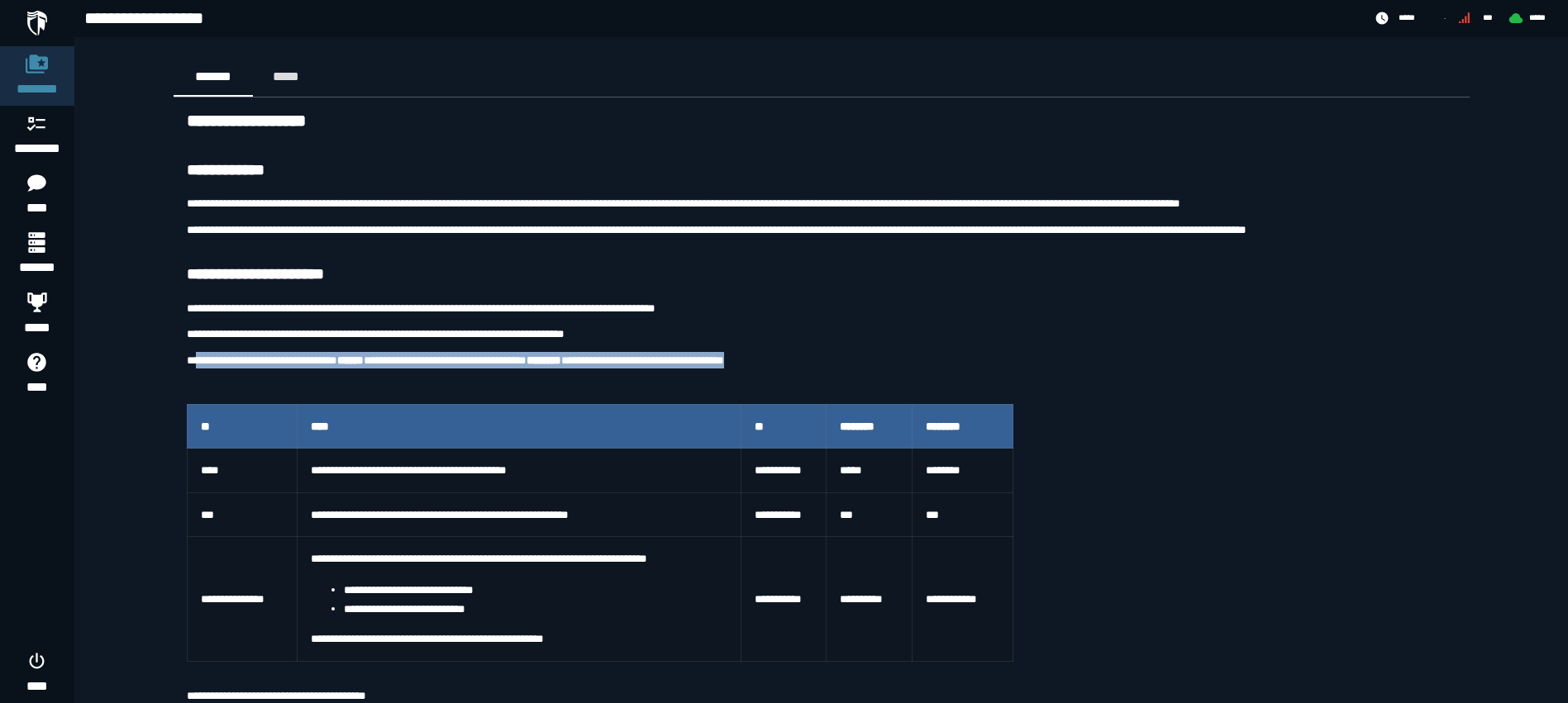drag, startPoint x: 197, startPoint y: 362, endPoint x: 822, endPoint y: 373, distance: 625.09679 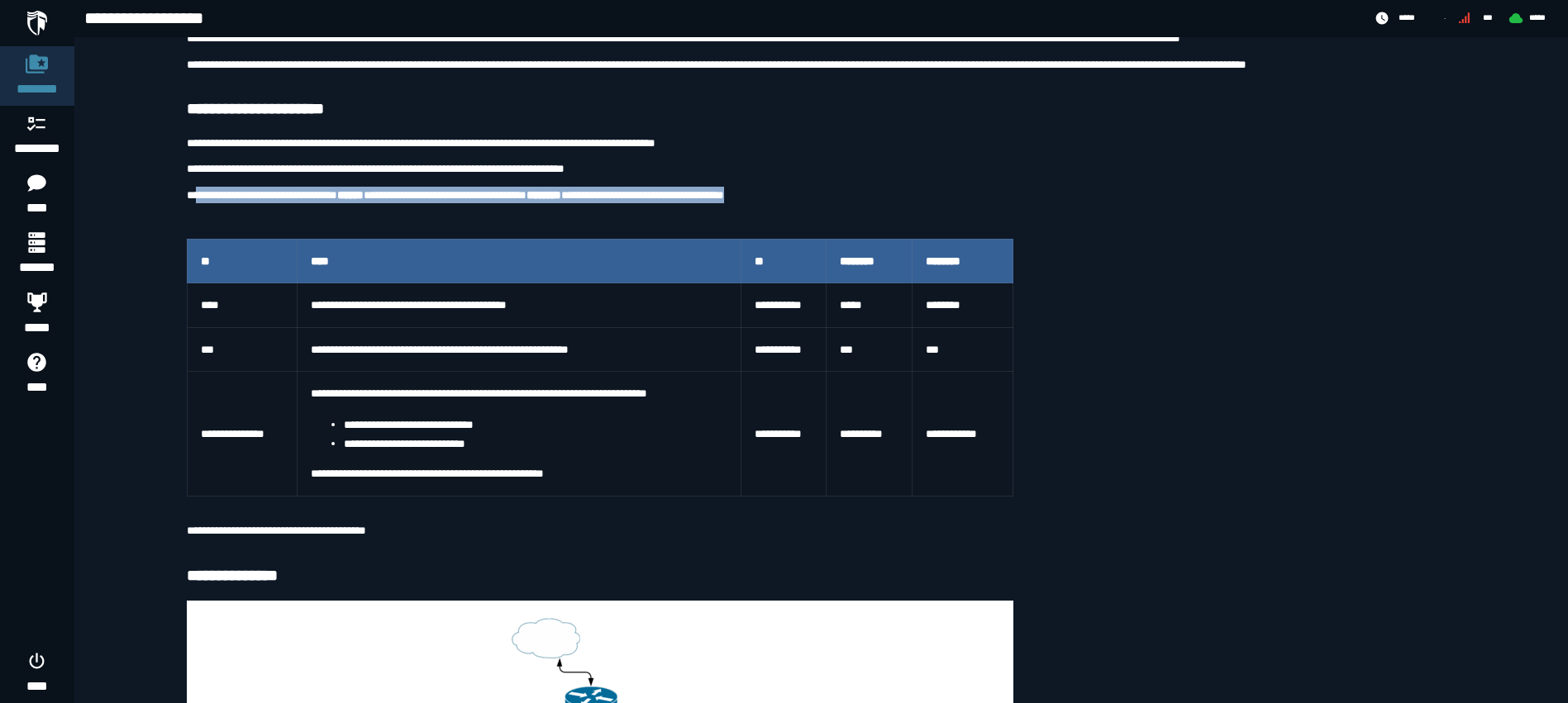 scroll, scrollTop: 248, scrollLeft: 0, axis: vertical 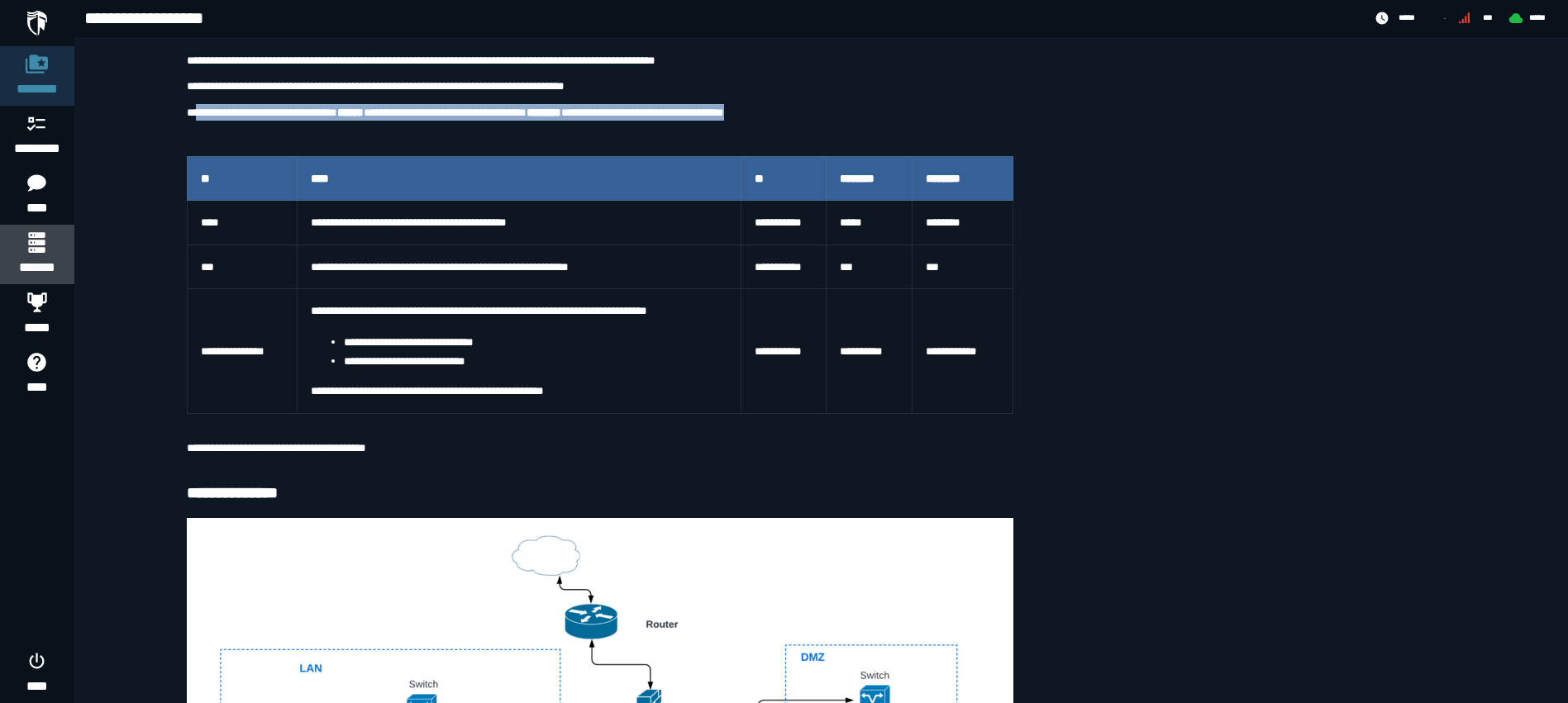 click on "*******" at bounding box center [36, 268] 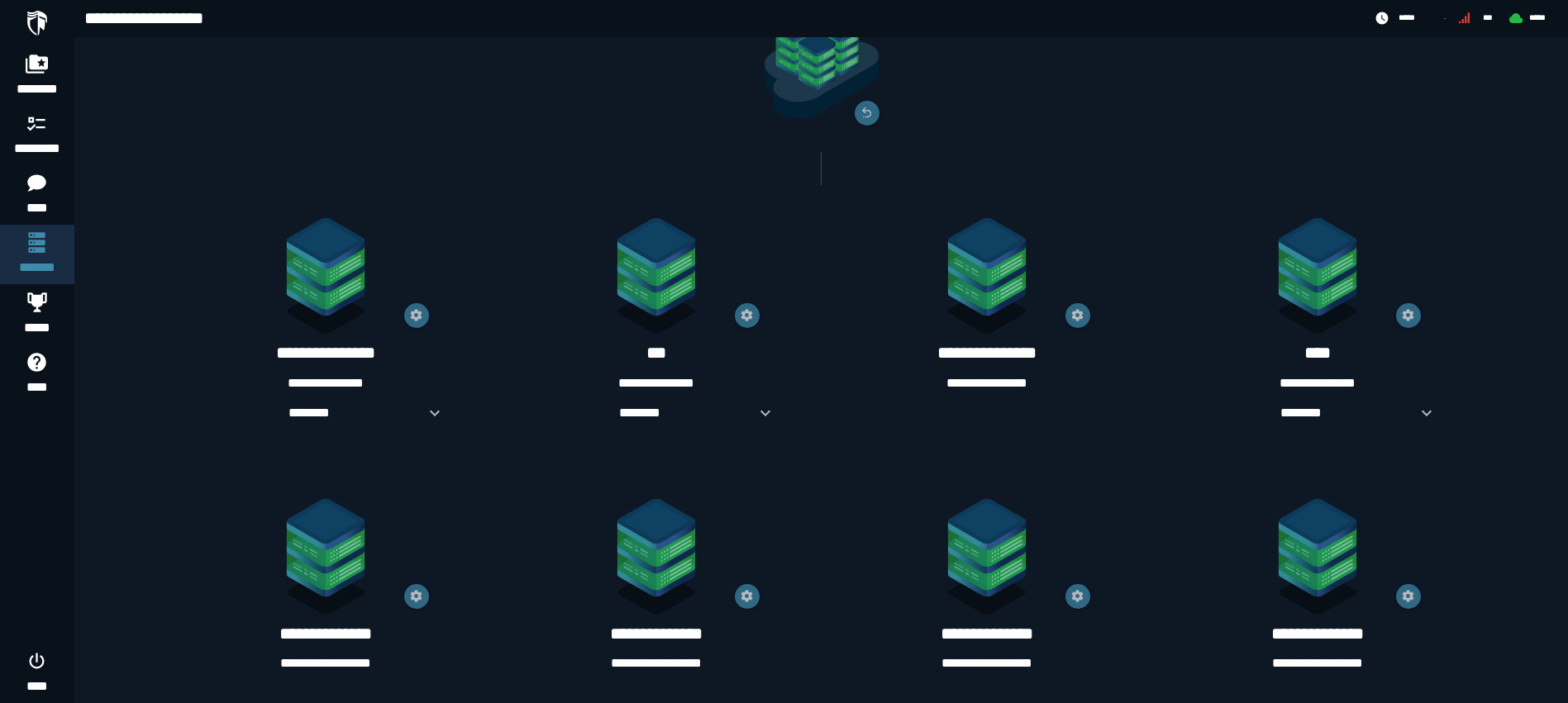 scroll, scrollTop: 118, scrollLeft: 0, axis: vertical 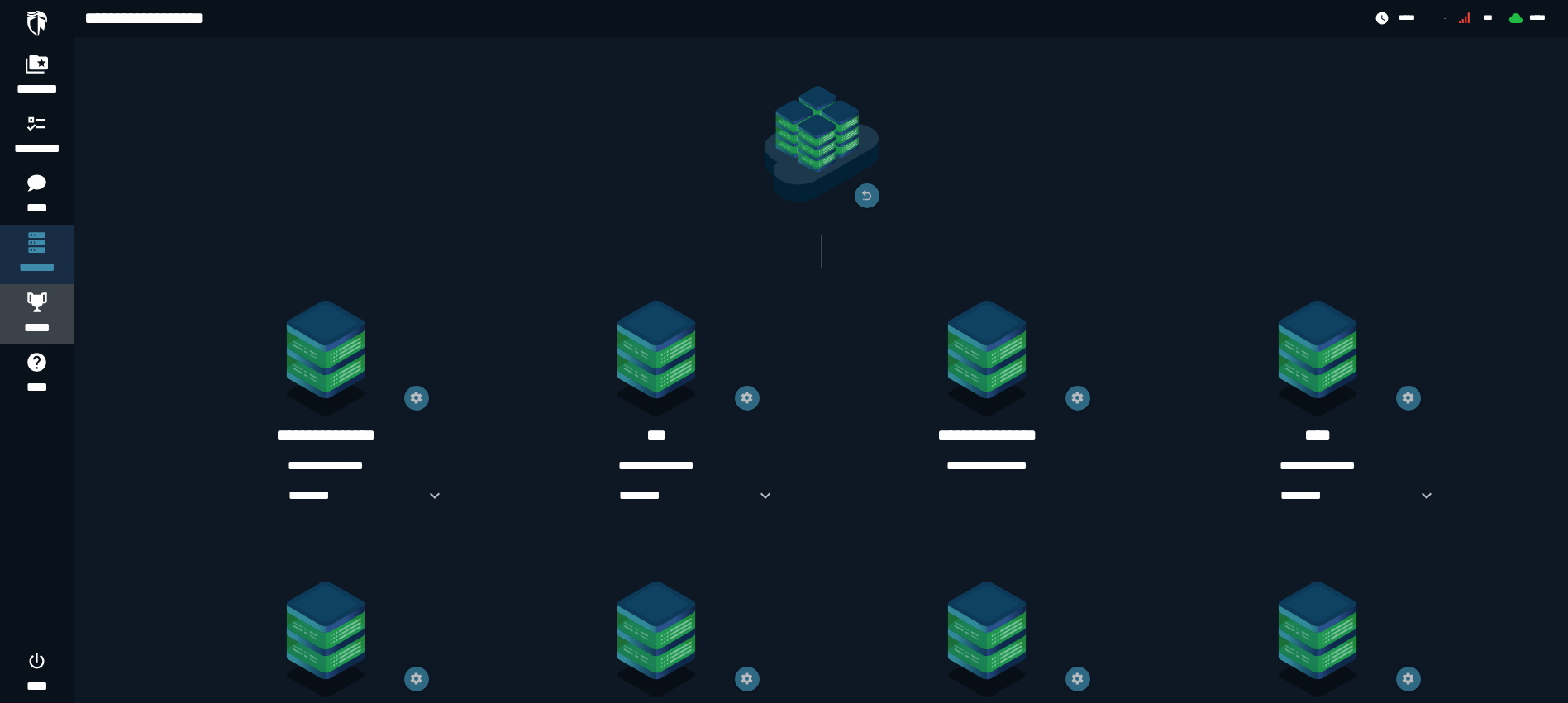 click at bounding box center [37, 302] 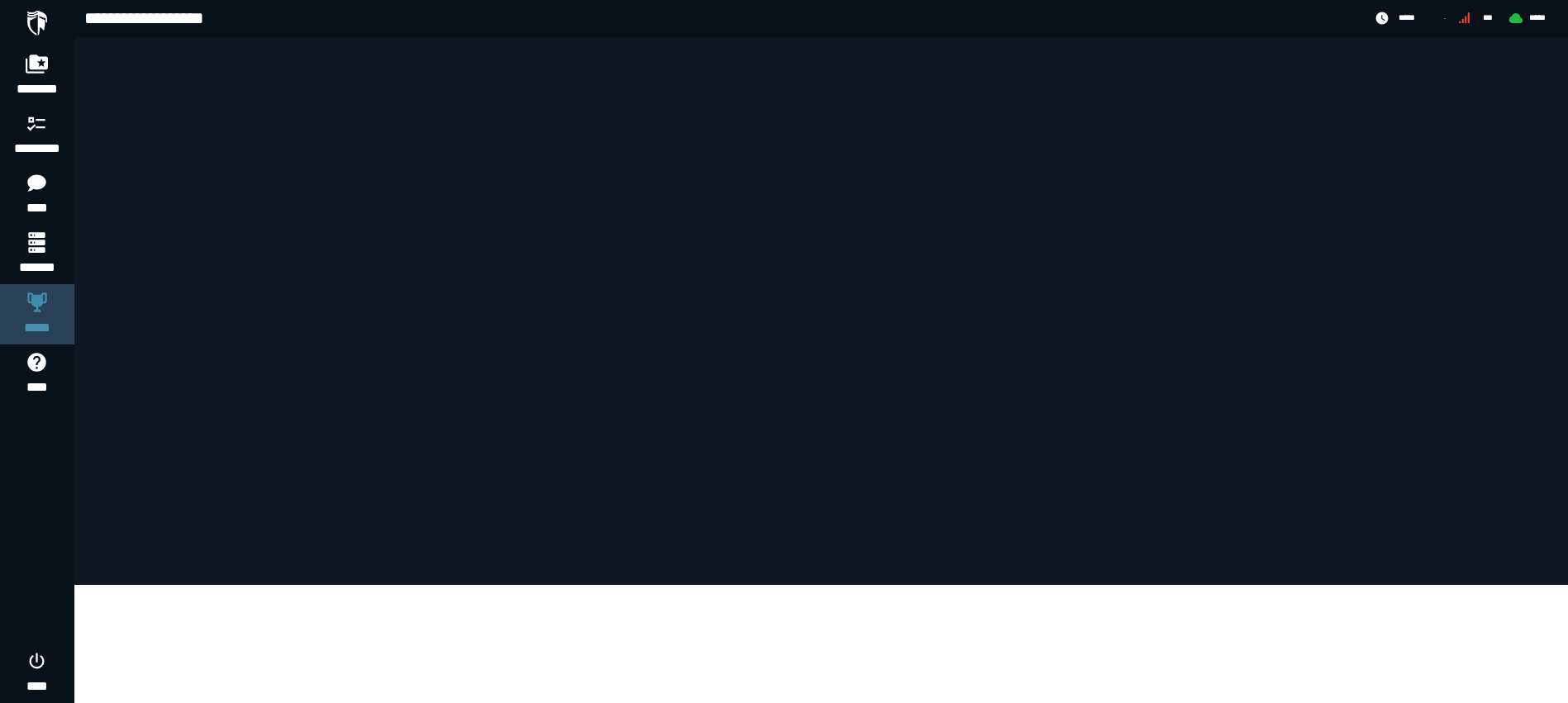 scroll, scrollTop: 0, scrollLeft: 0, axis: both 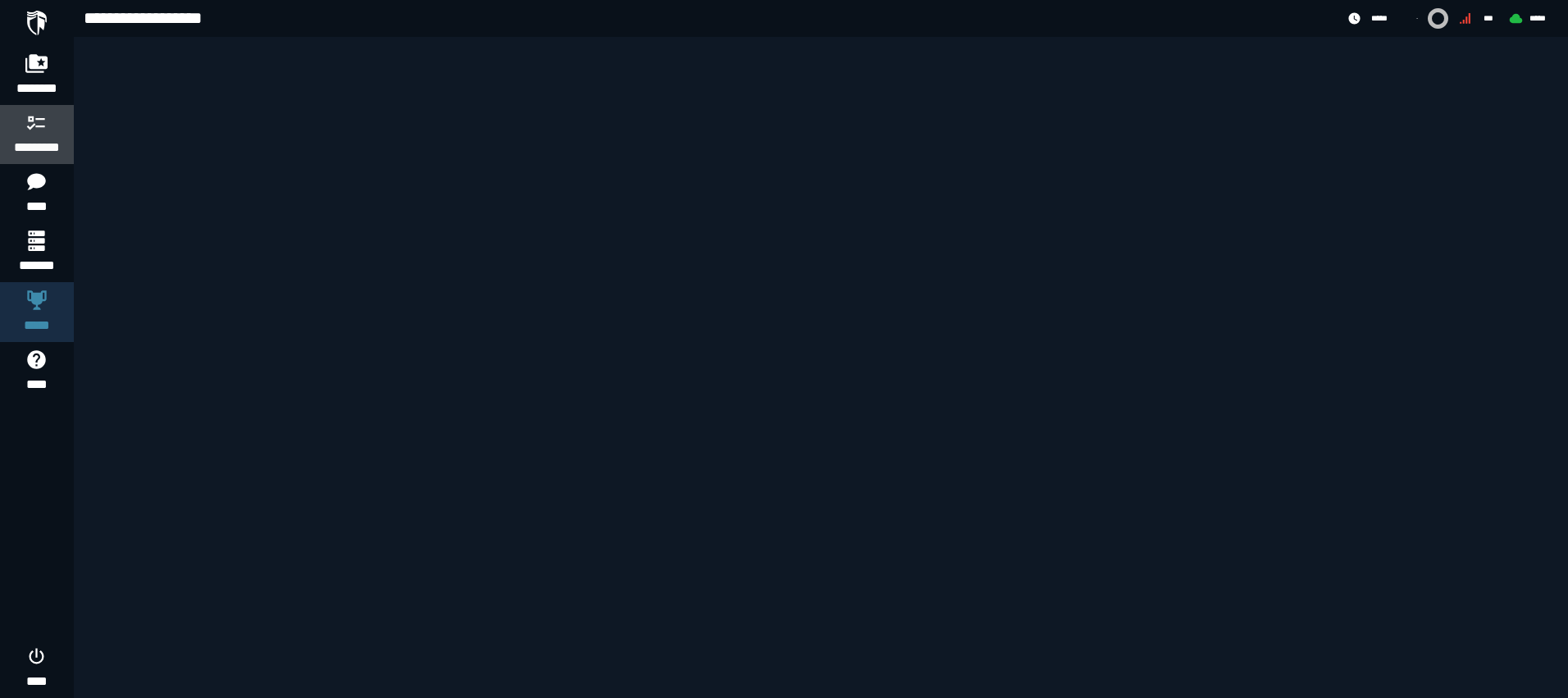 click on "*********" at bounding box center (37, 148) 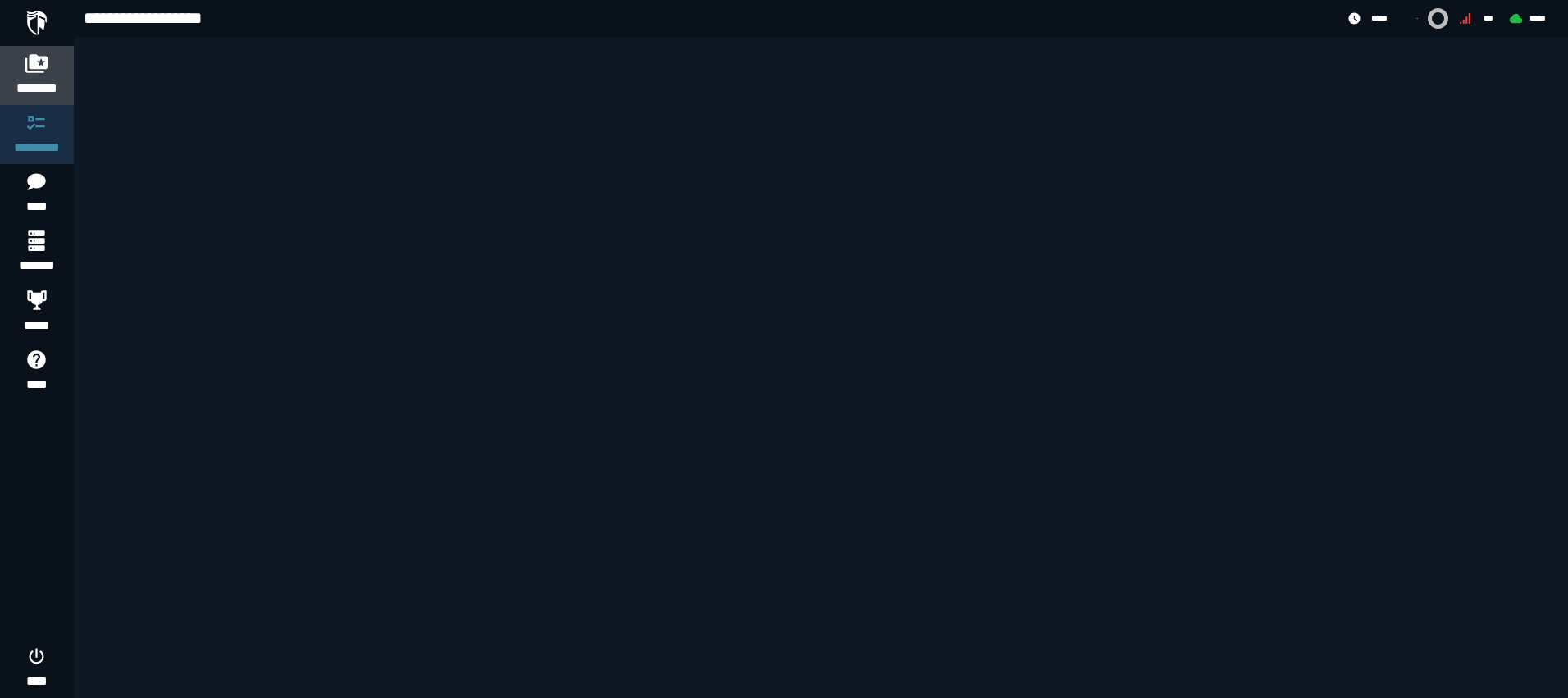 click 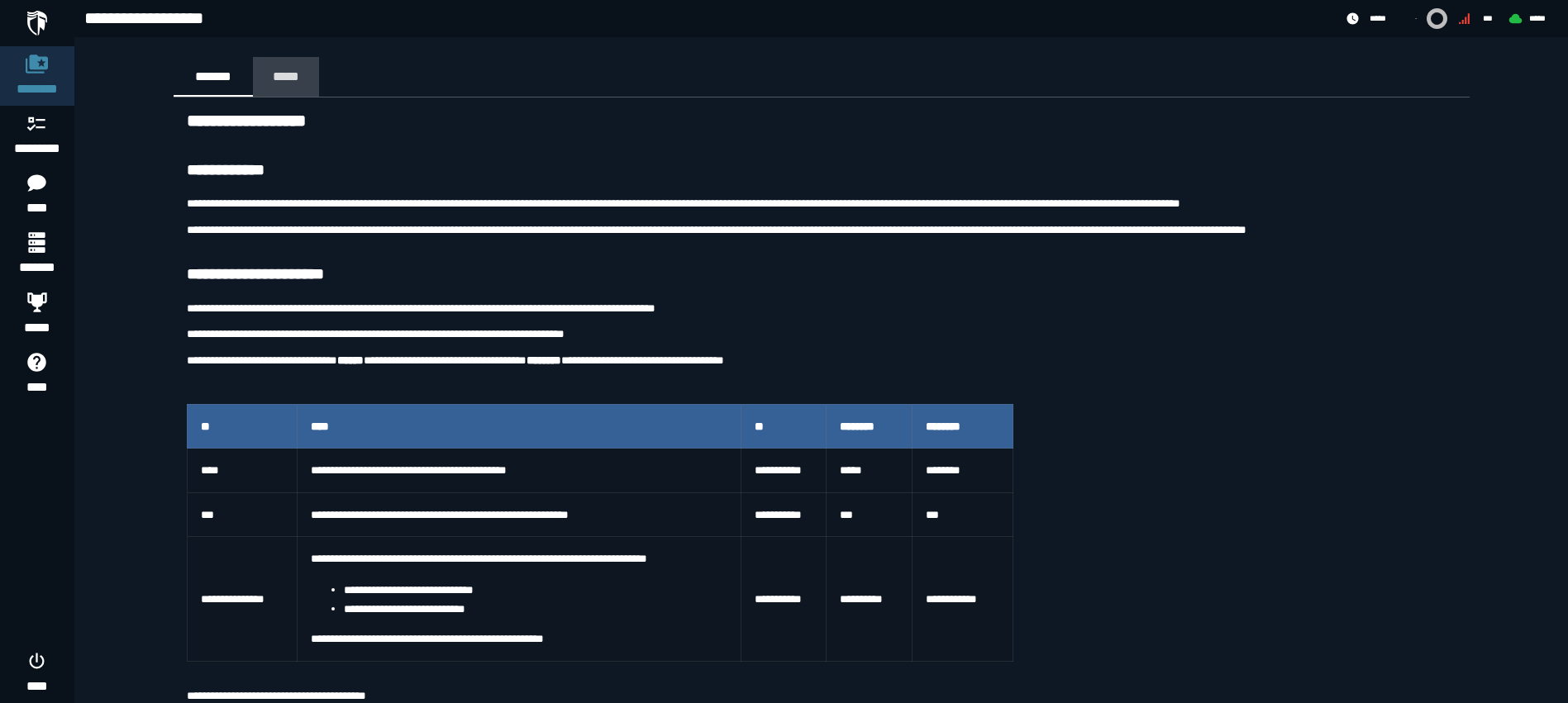 click on "*****" at bounding box center (286, 76) 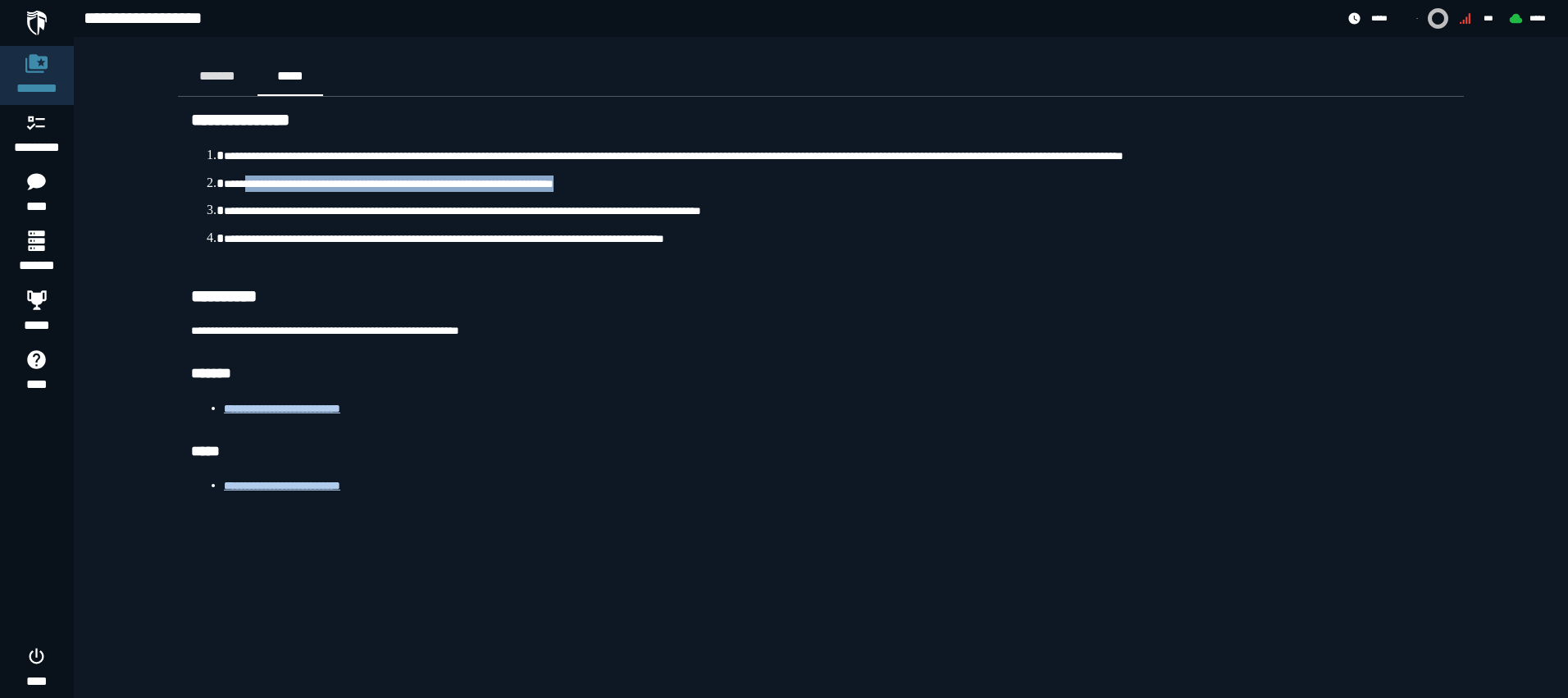 drag, startPoint x: 254, startPoint y: 185, endPoint x: 625, endPoint y: 189, distance: 371.02156 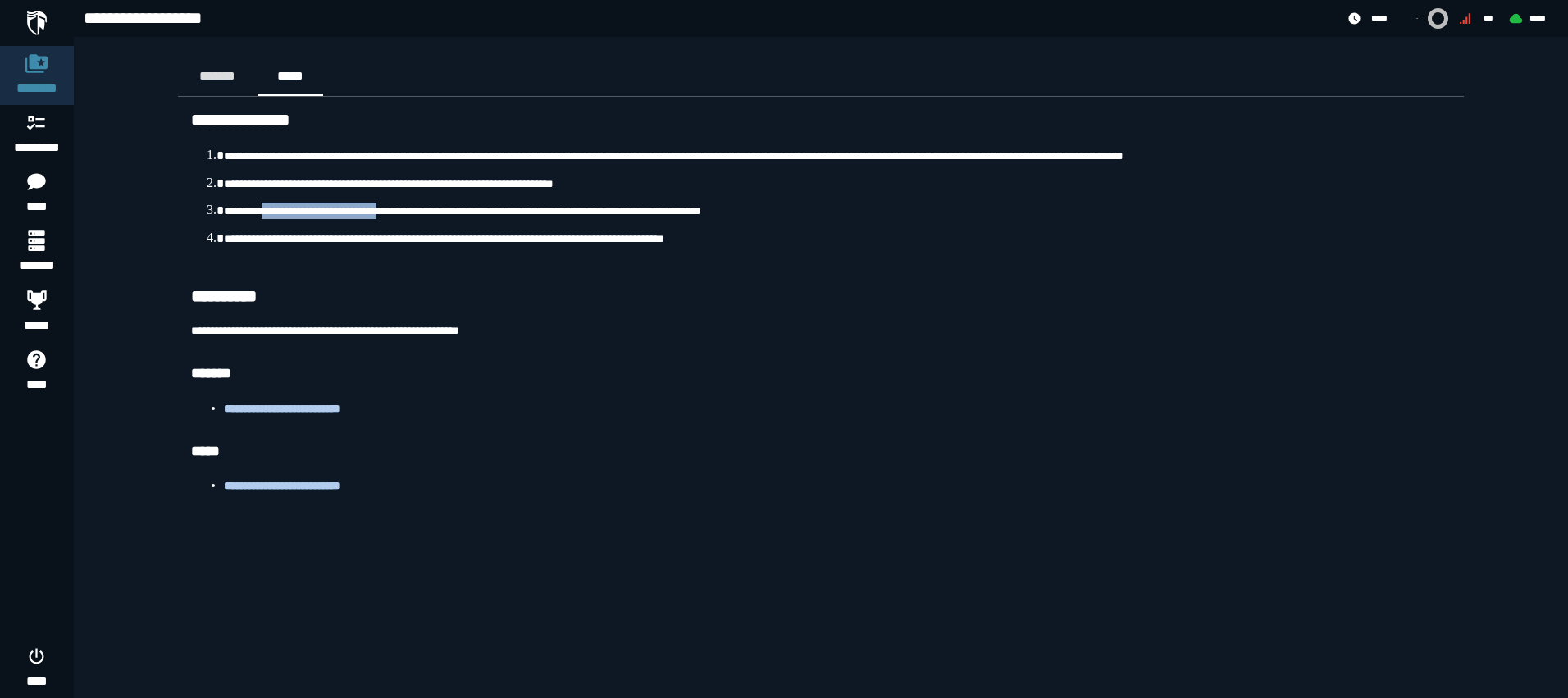 drag, startPoint x: 272, startPoint y: 211, endPoint x: 409, endPoint y: 213, distance: 137.0146 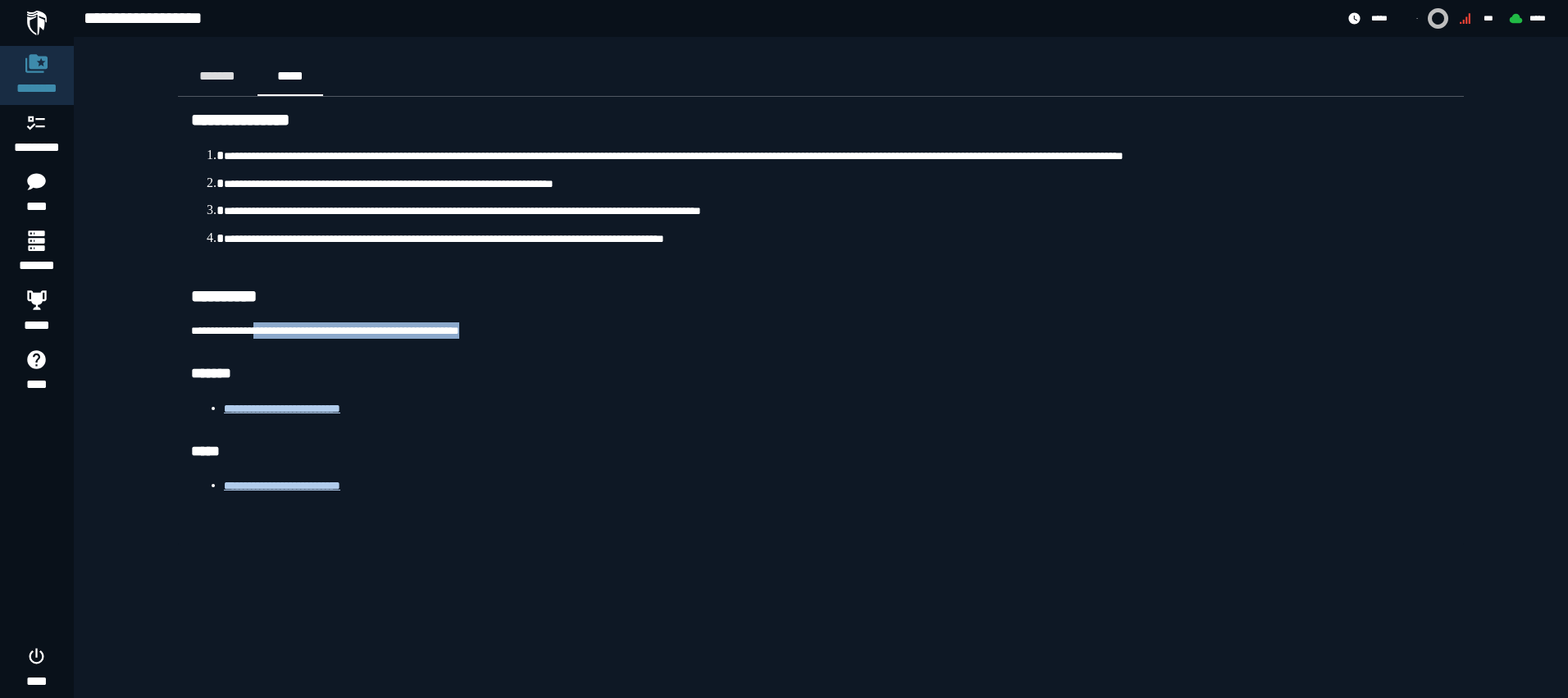 drag, startPoint x: 271, startPoint y: 331, endPoint x: 513, endPoint y: 335, distance: 242.03306 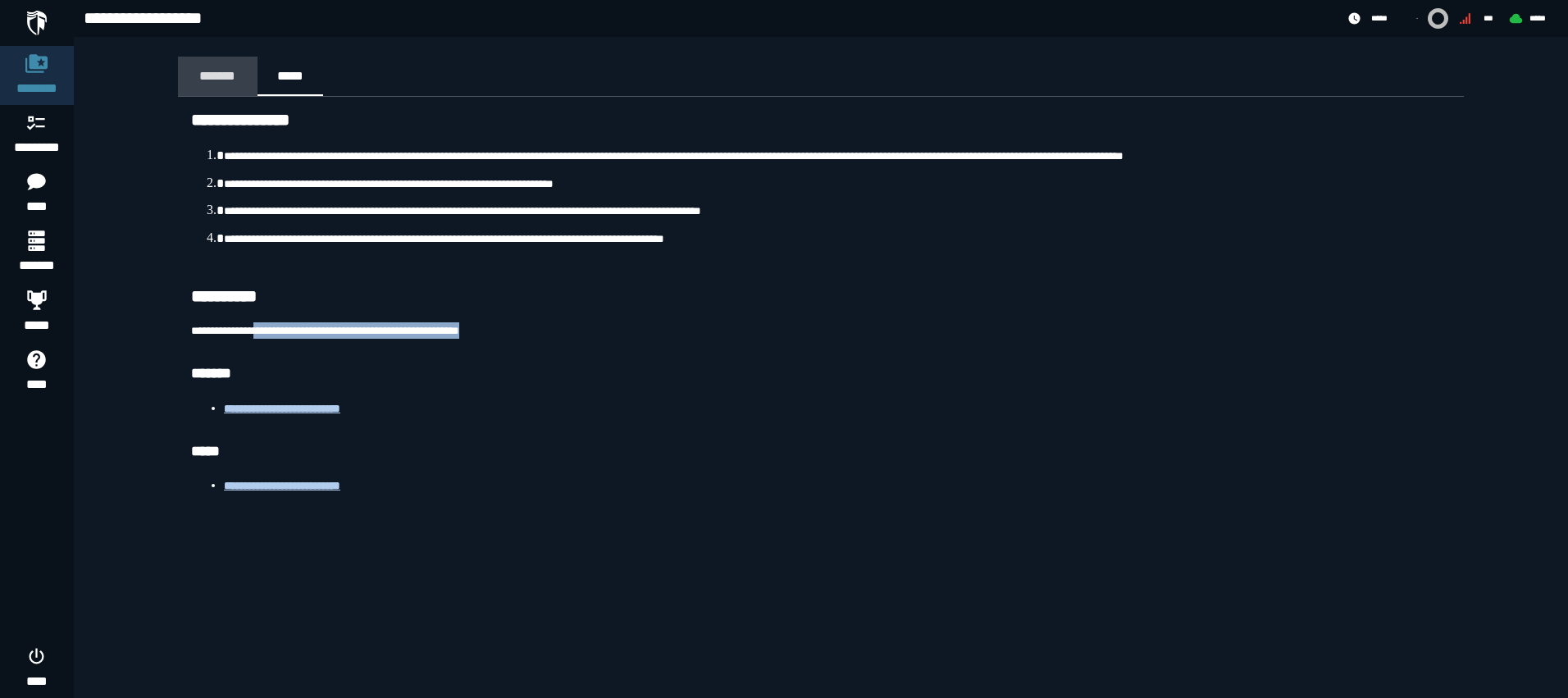 click on "*******" at bounding box center (217, 75) 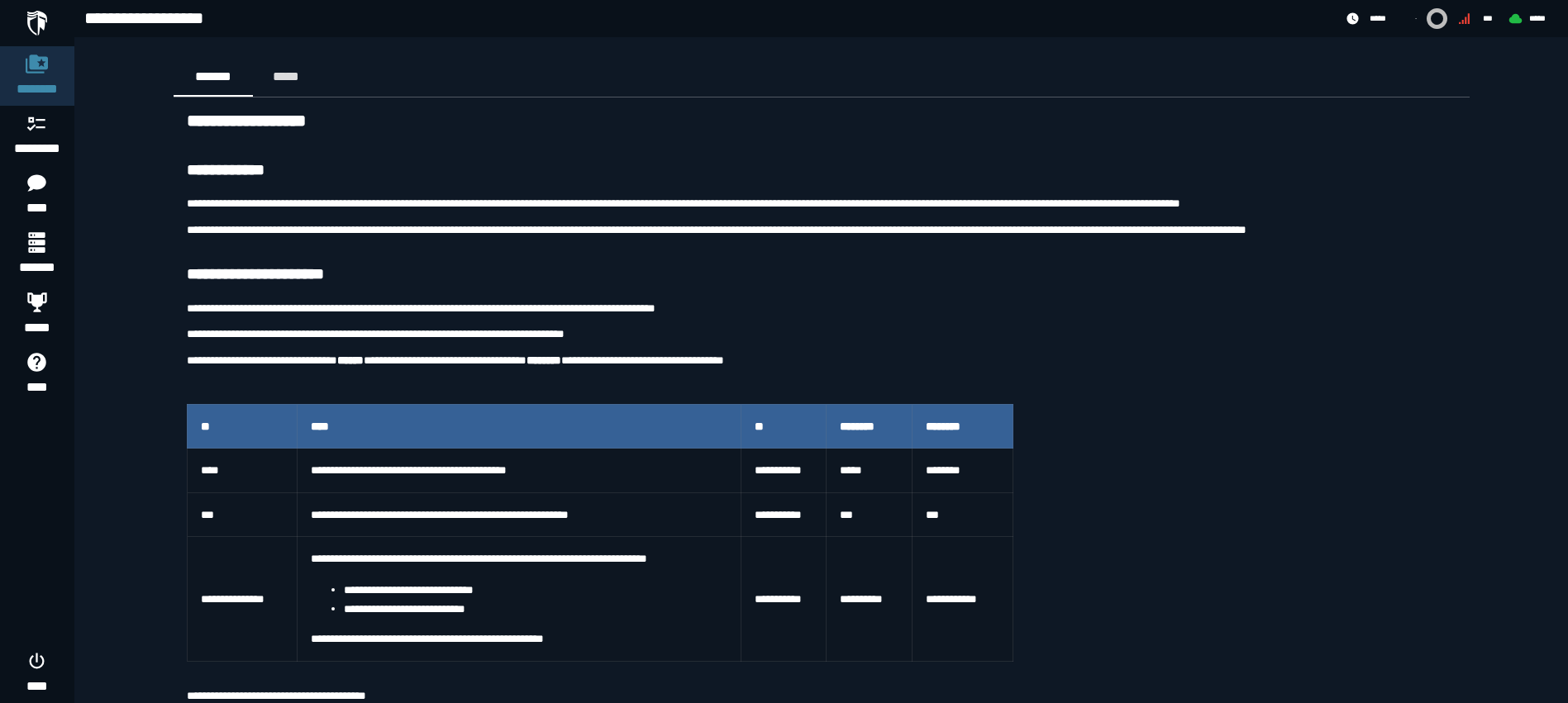 click on "**********" at bounding box center (784, 689) 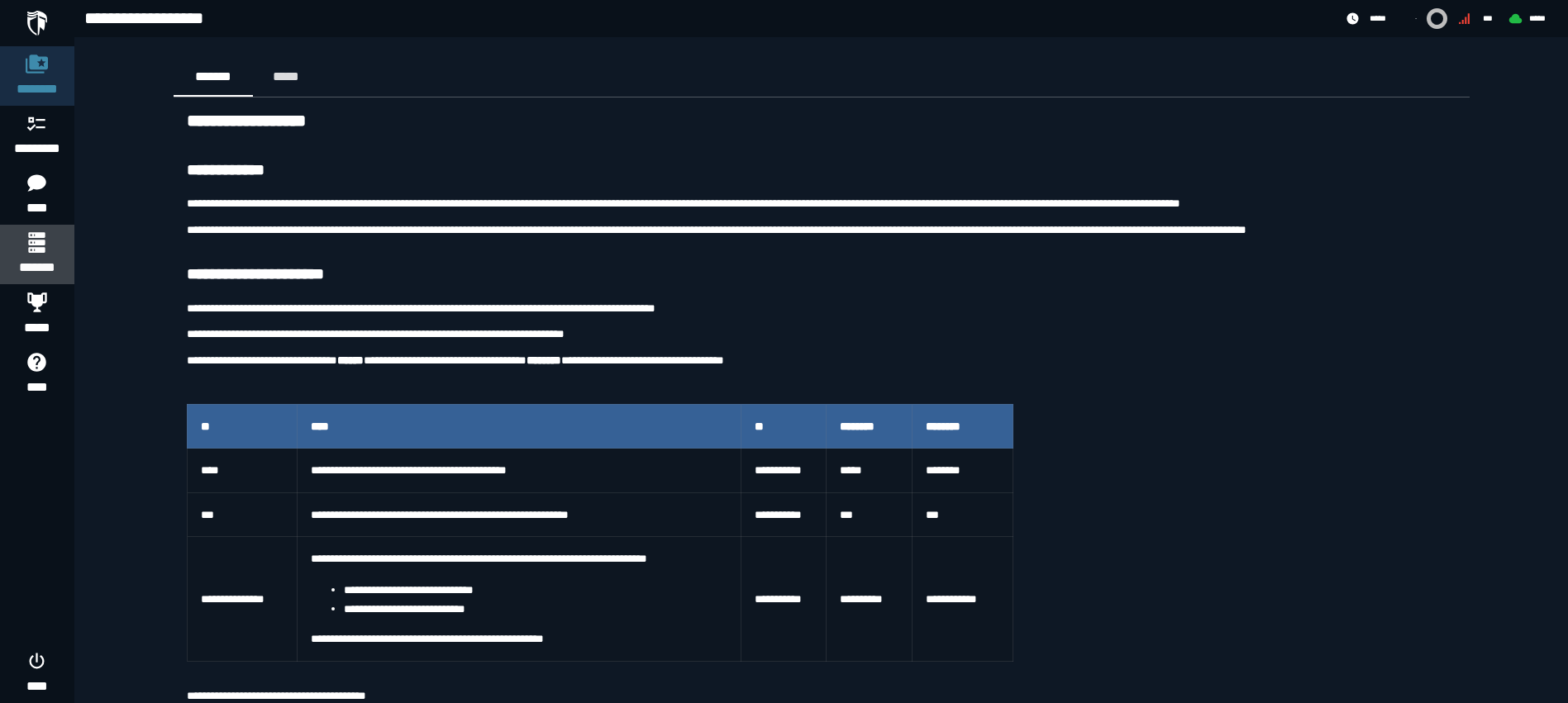 click 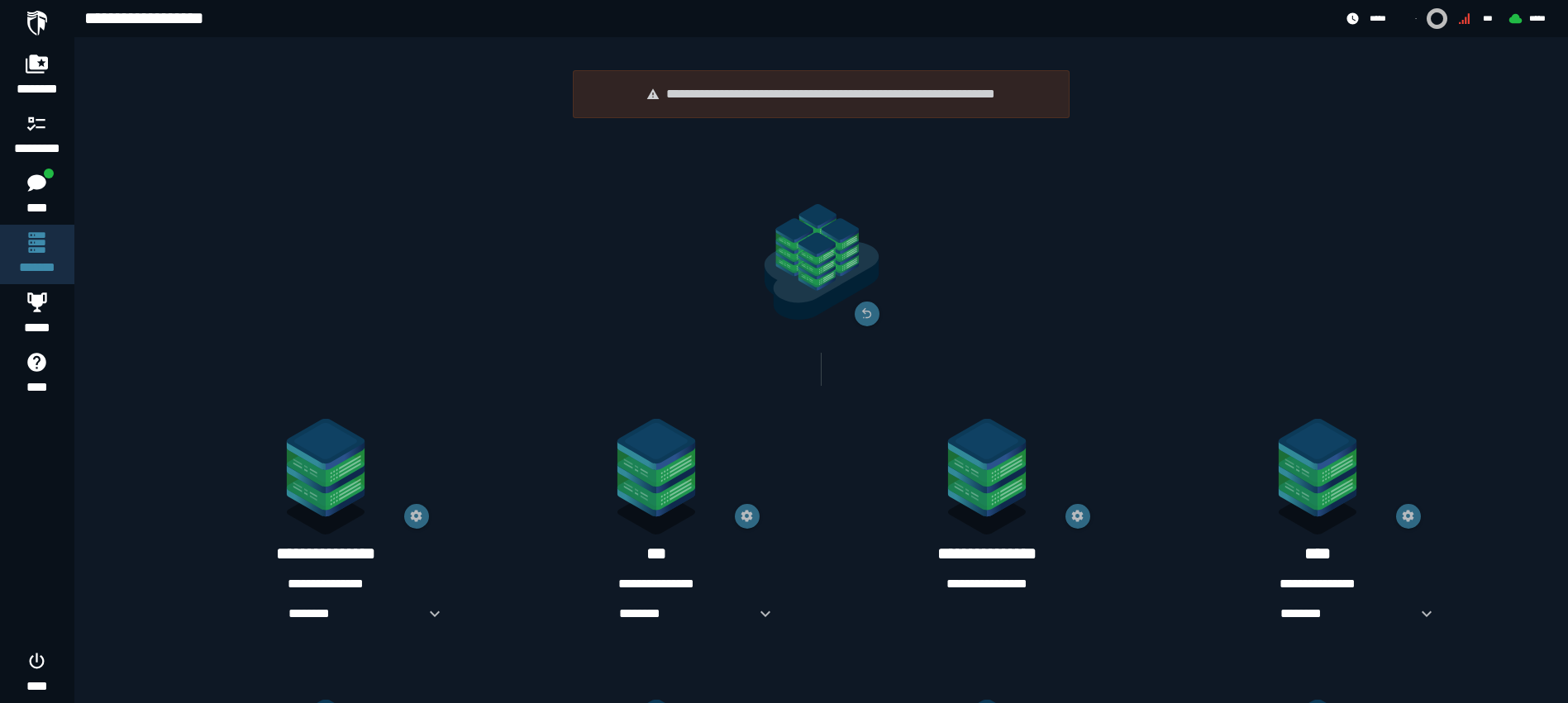 scroll, scrollTop: 83, scrollLeft: 0, axis: vertical 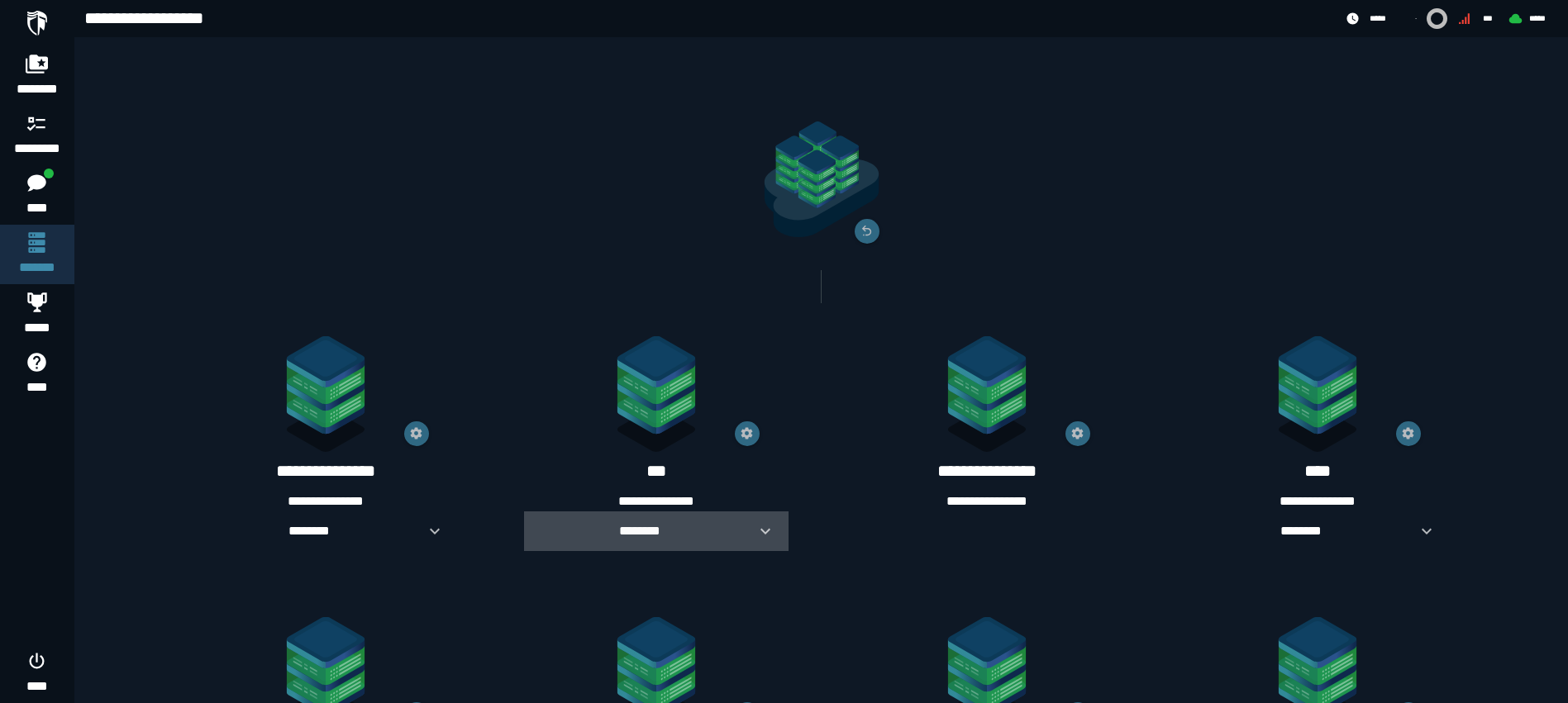 click 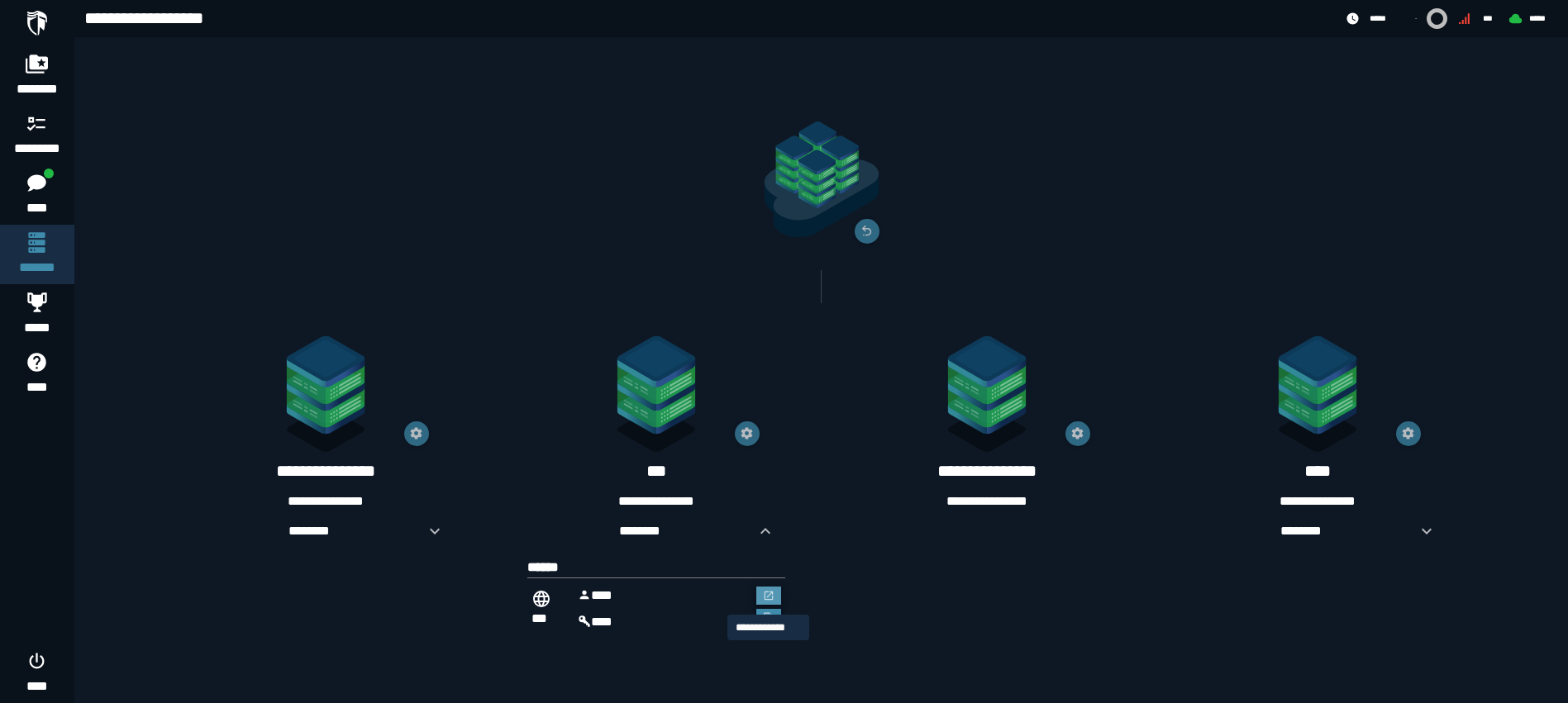 click 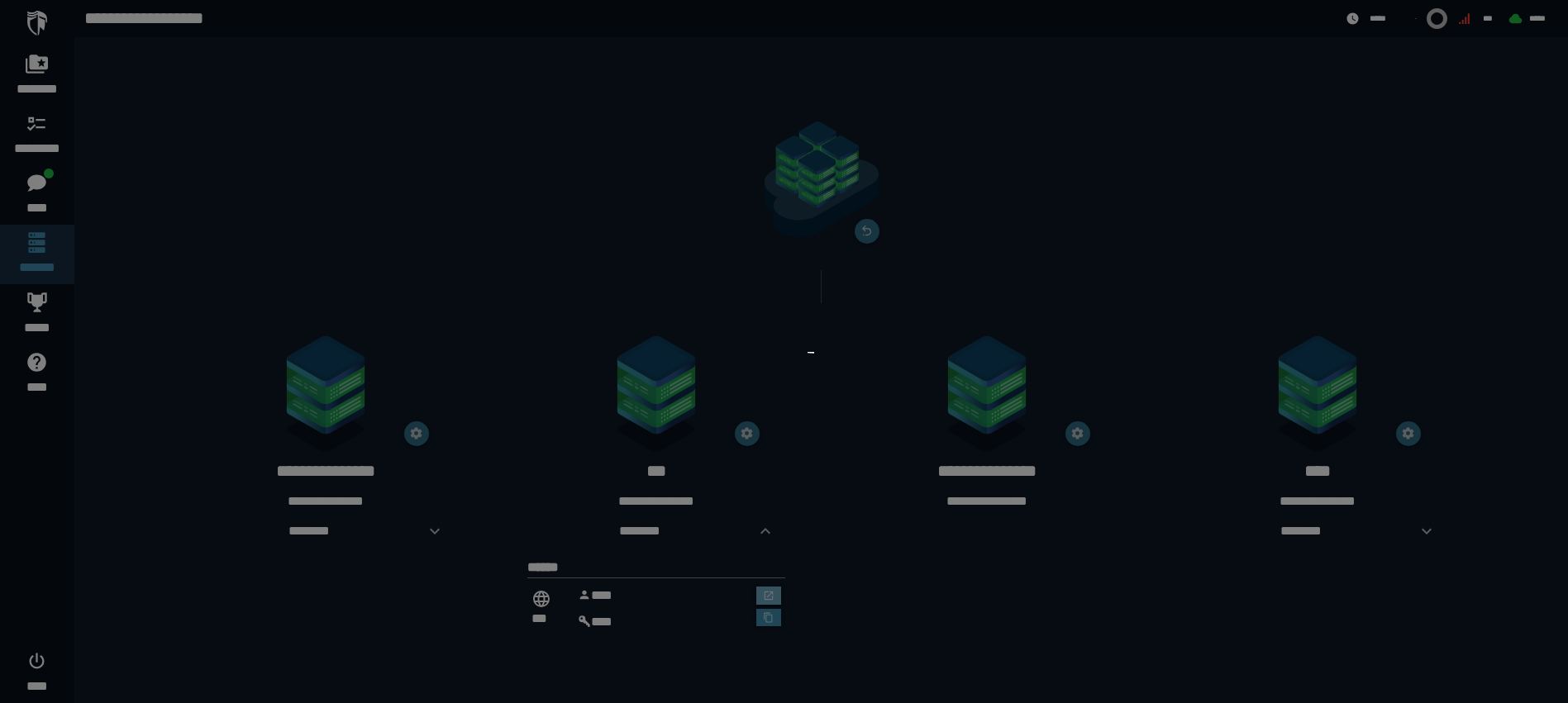 scroll, scrollTop: 0, scrollLeft: 0, axis: both 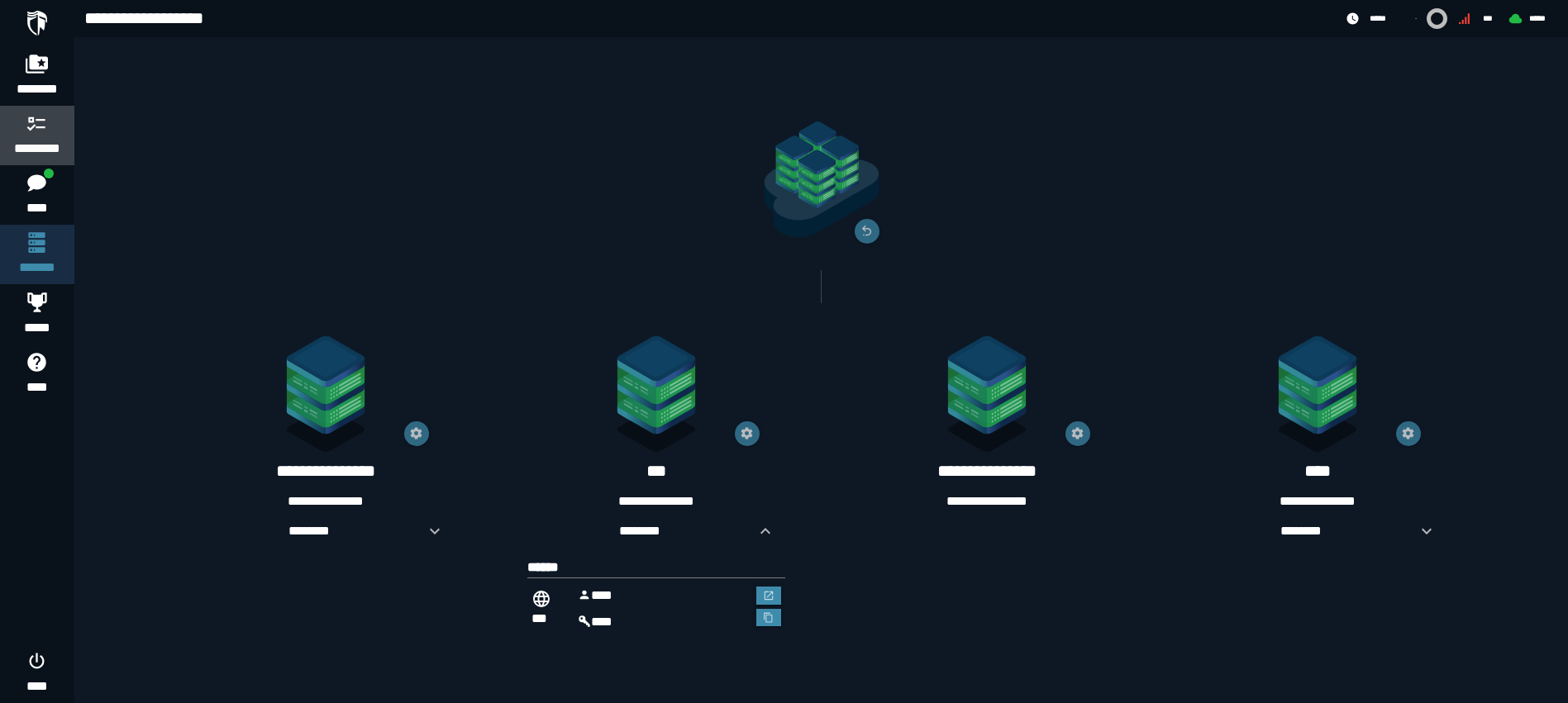 click on "*********" at bounding box center (37, 149) 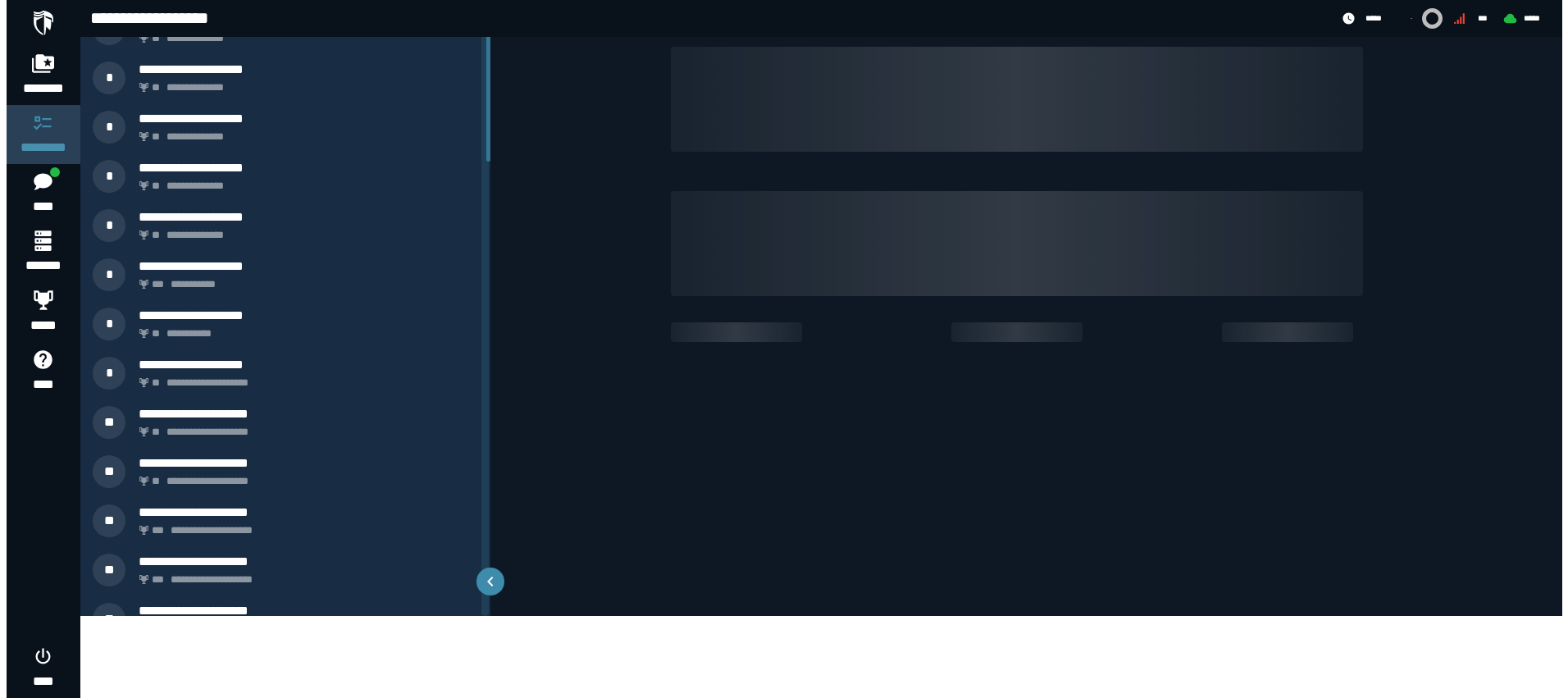 scroll, scrollTop: 0, scrollLeft: 0, axis: both 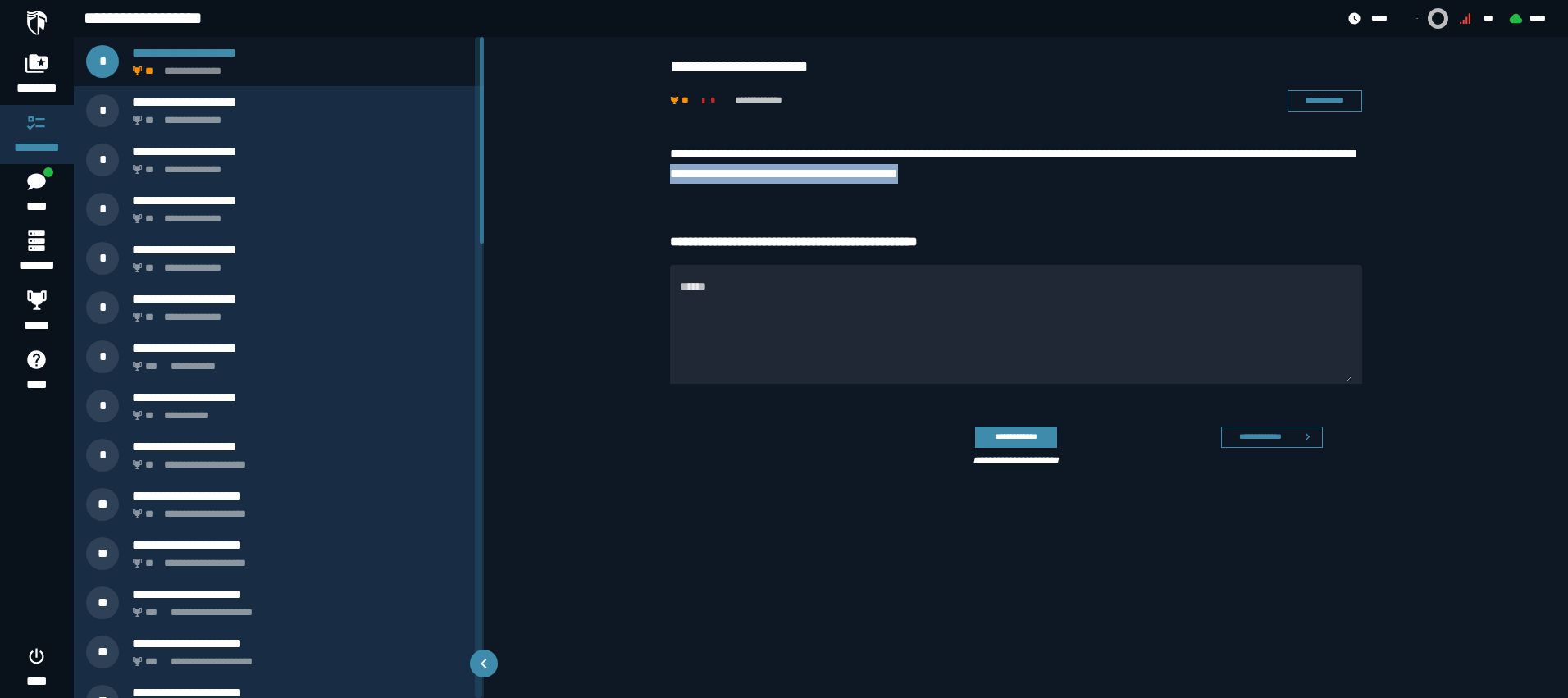 drag, startPoint x: 833, startPoint y: 177, endPoint x: 1116, endPoint y: 187, distance: 283.17662 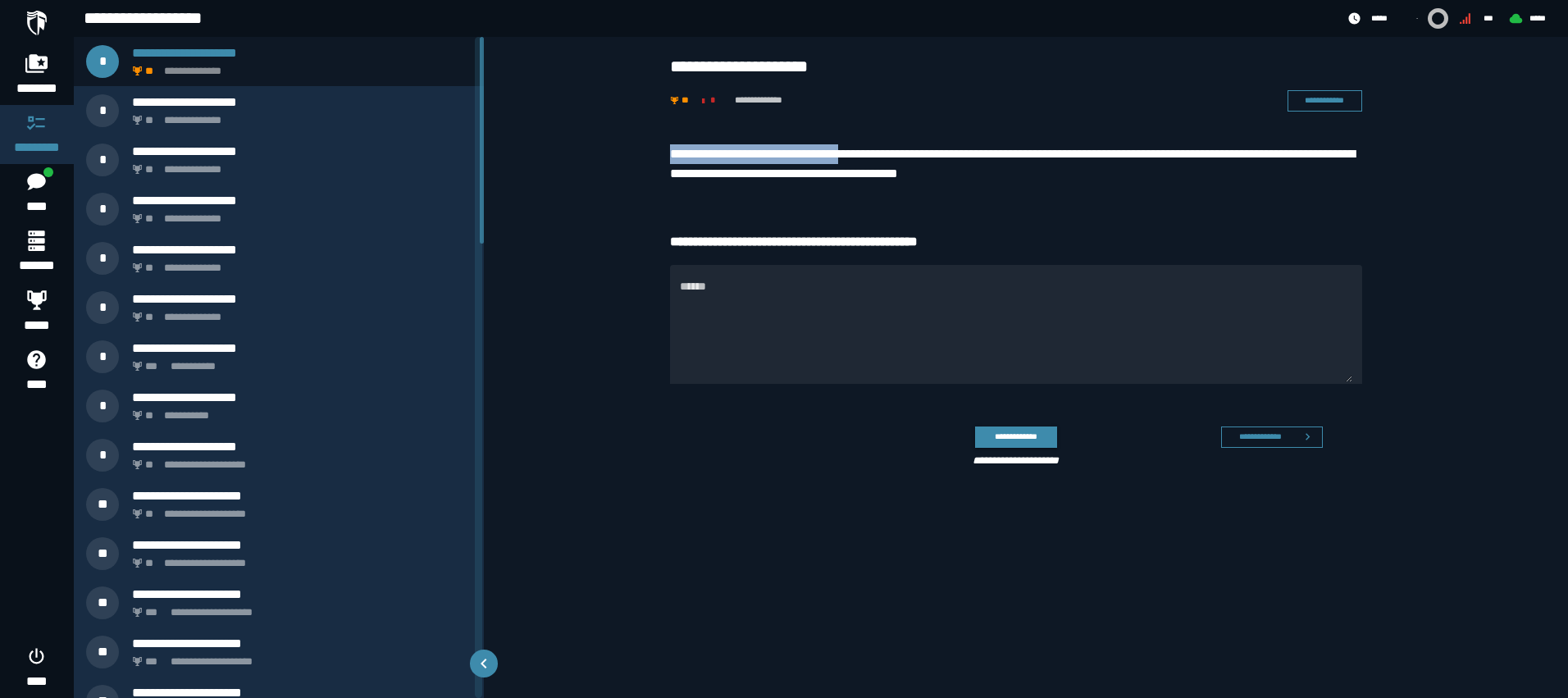 drag, startPoint x: 665, startPoint y: 154, endPoint x: 878, endPoint y: 158, distance: 213.03756 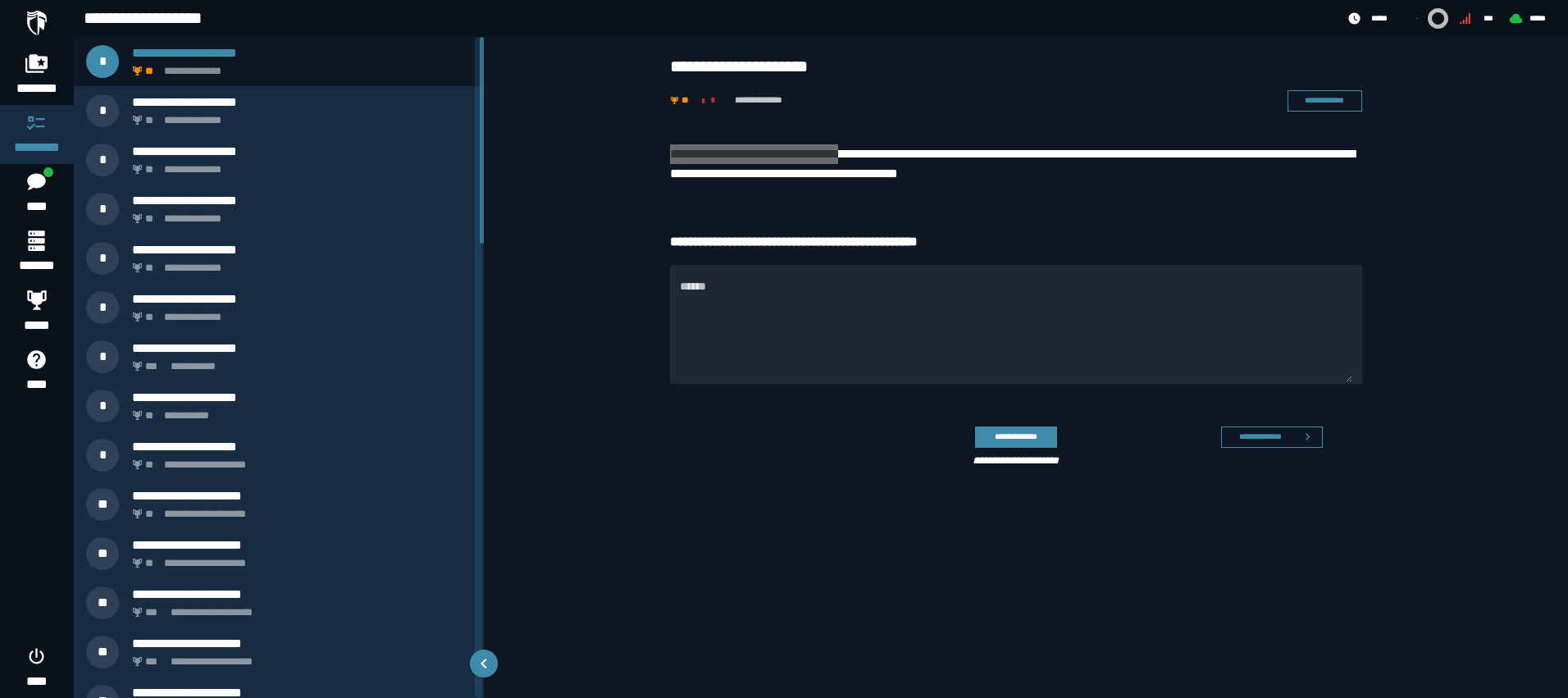 type on "*" 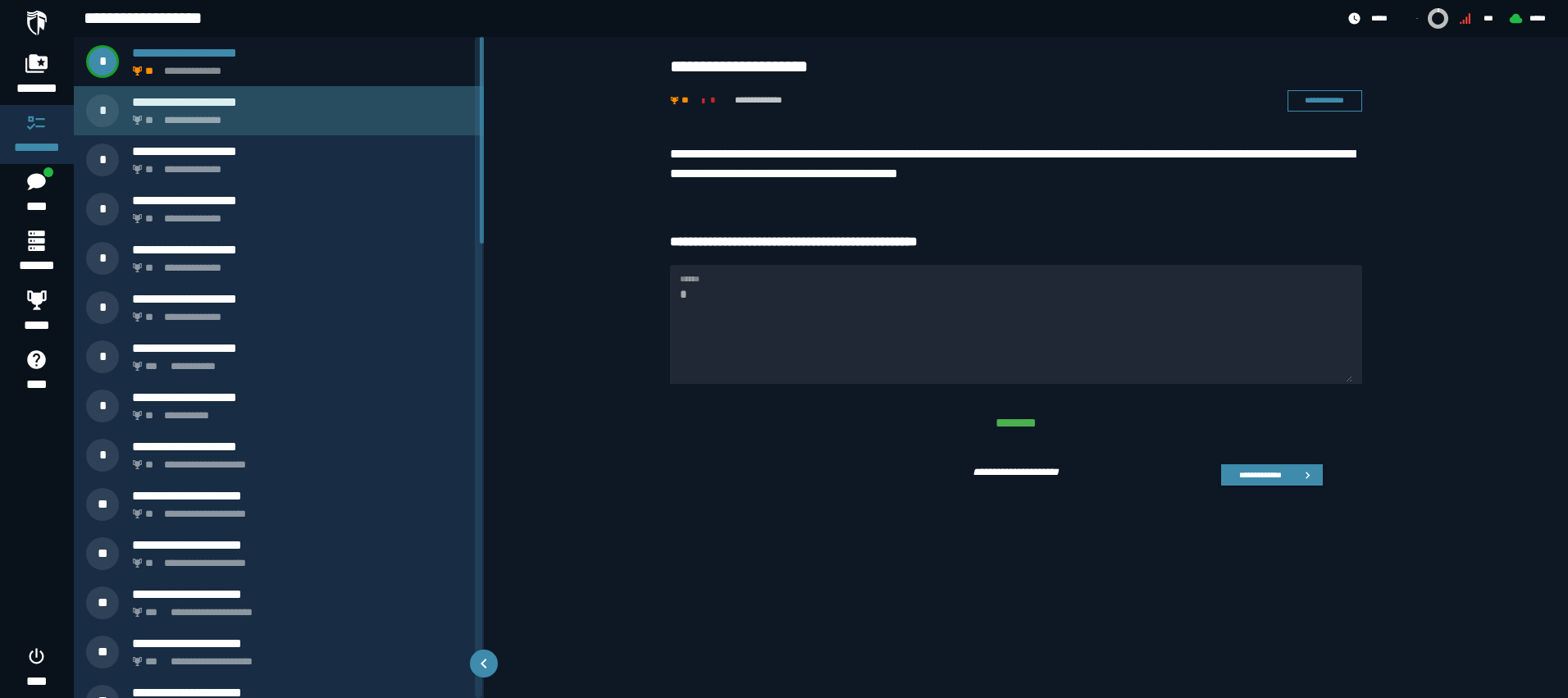 click on "**********" at bounding box center (302, 102) 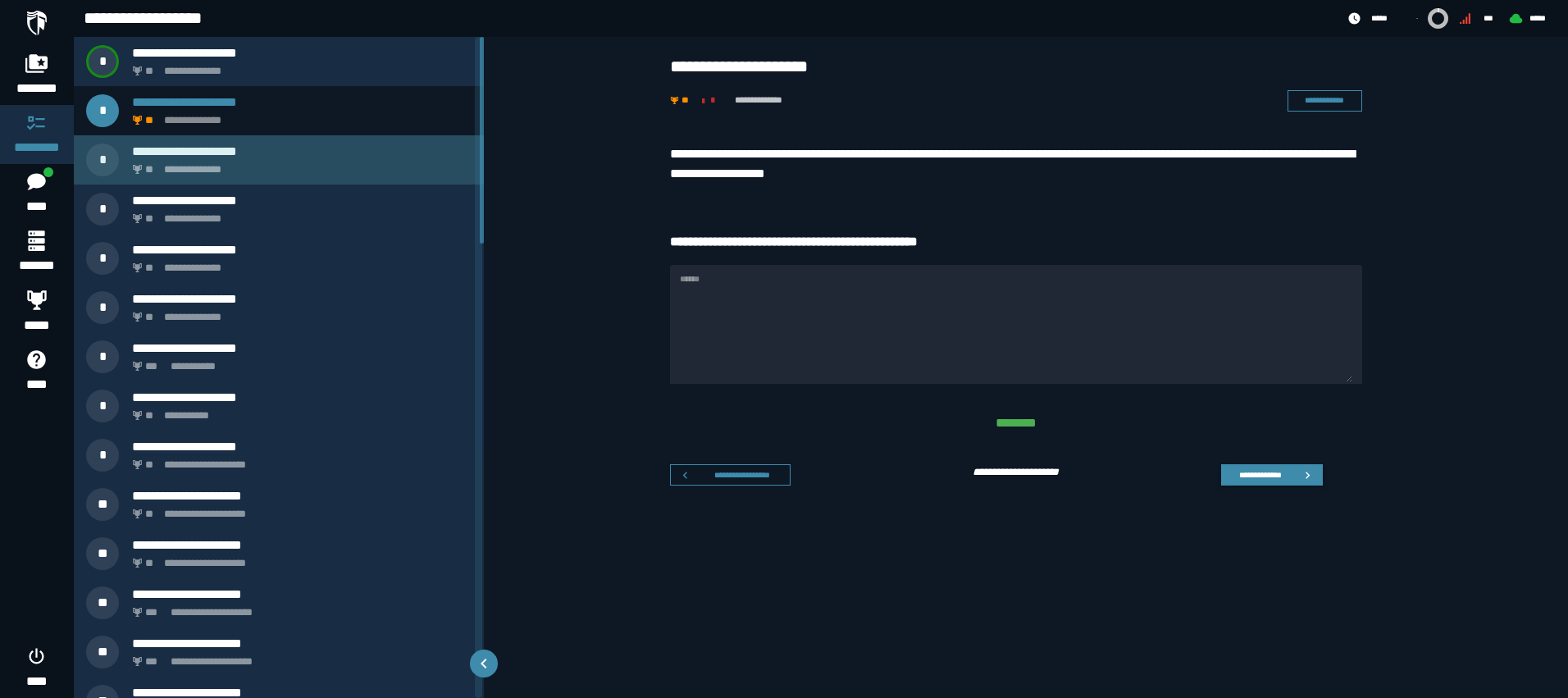 click on "**********" at bounding box center (299, 165) 